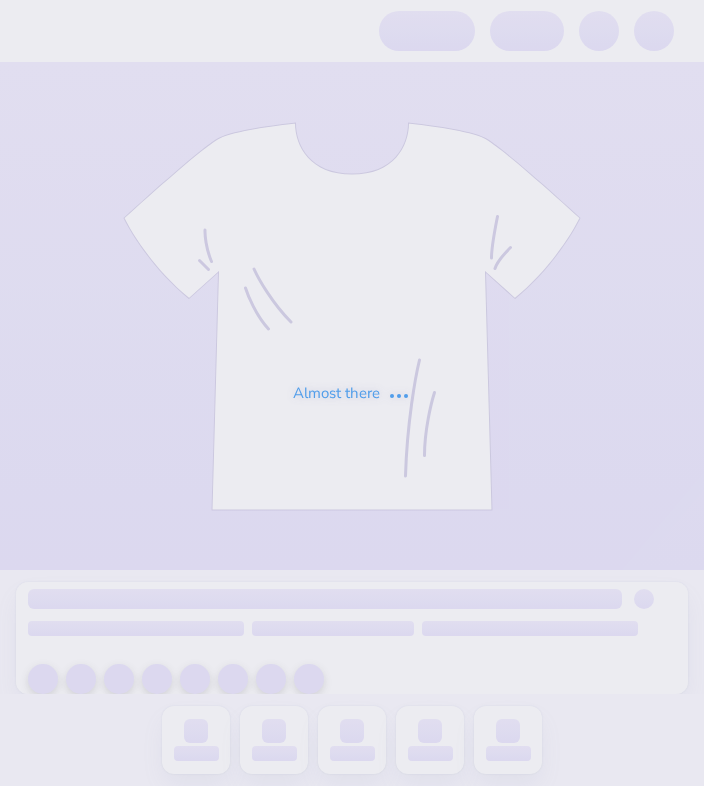 scroll, scrollTop: 0, scrollLeft: 0, axis: both 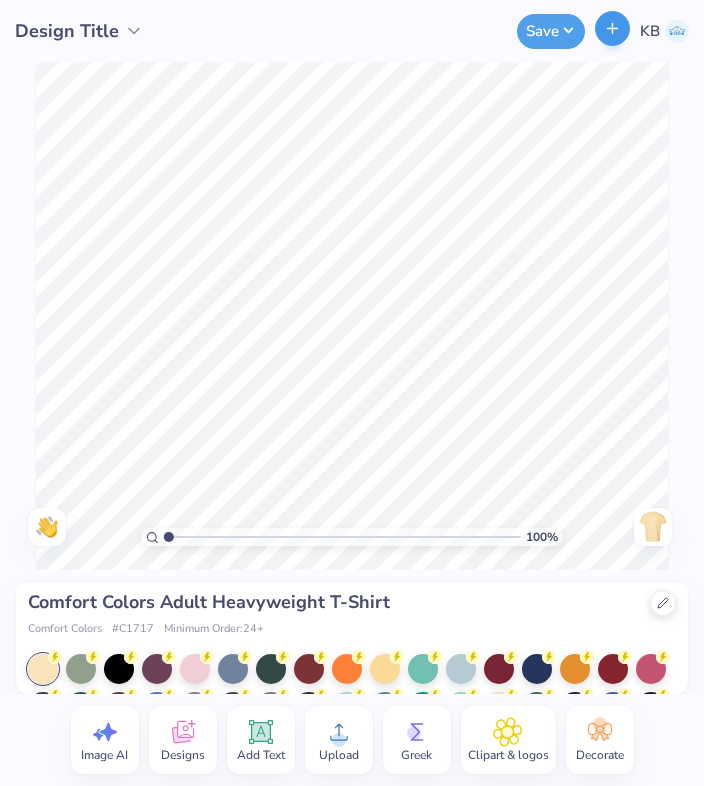 click at bounding box center (612, 28) 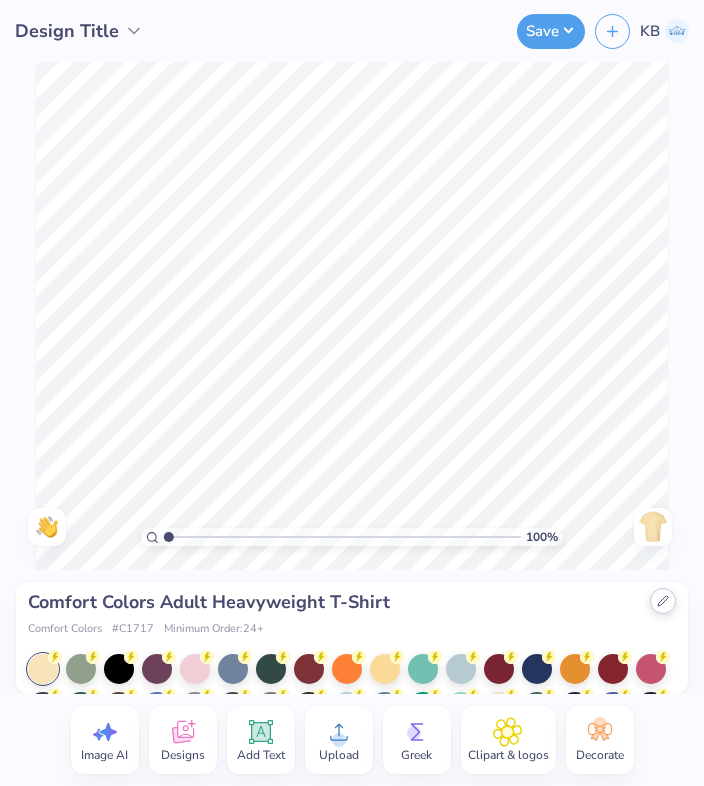 click at bounding box center [663, 601] 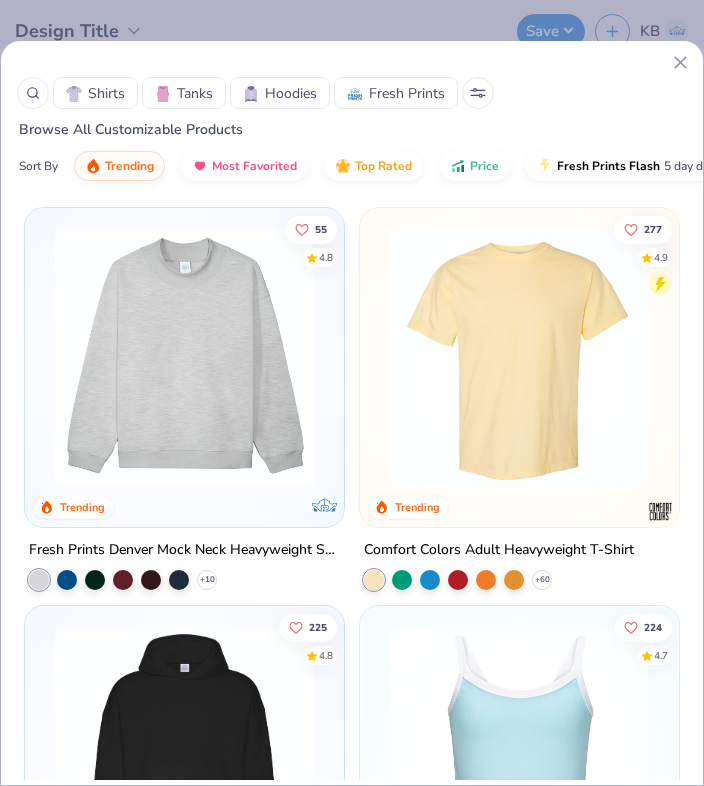 click 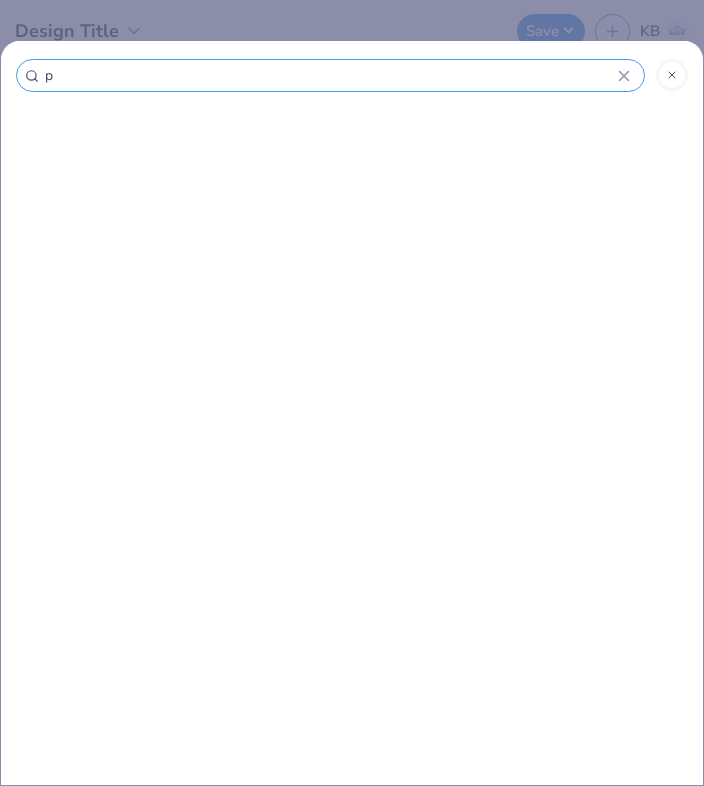 type on "po" 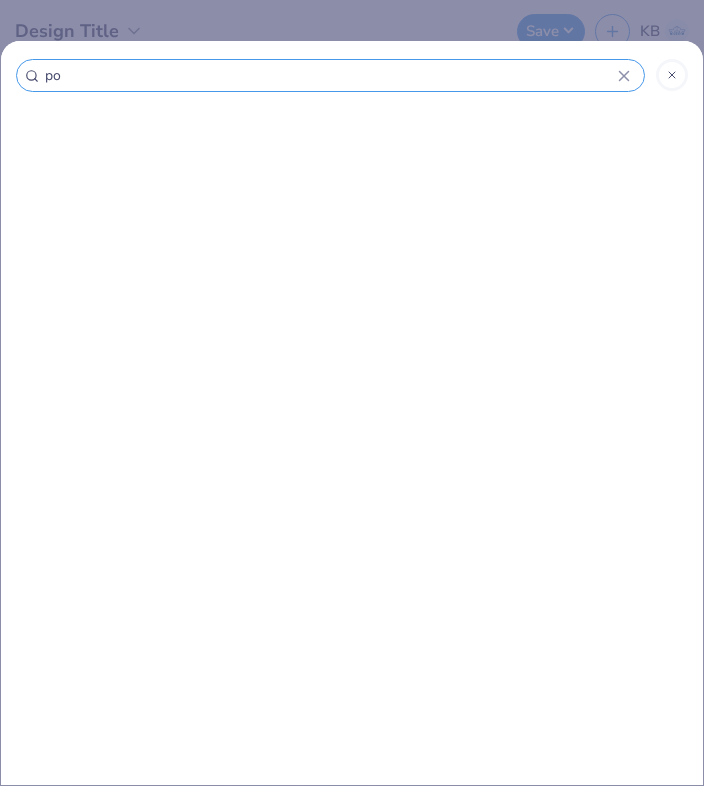 type on "pol" 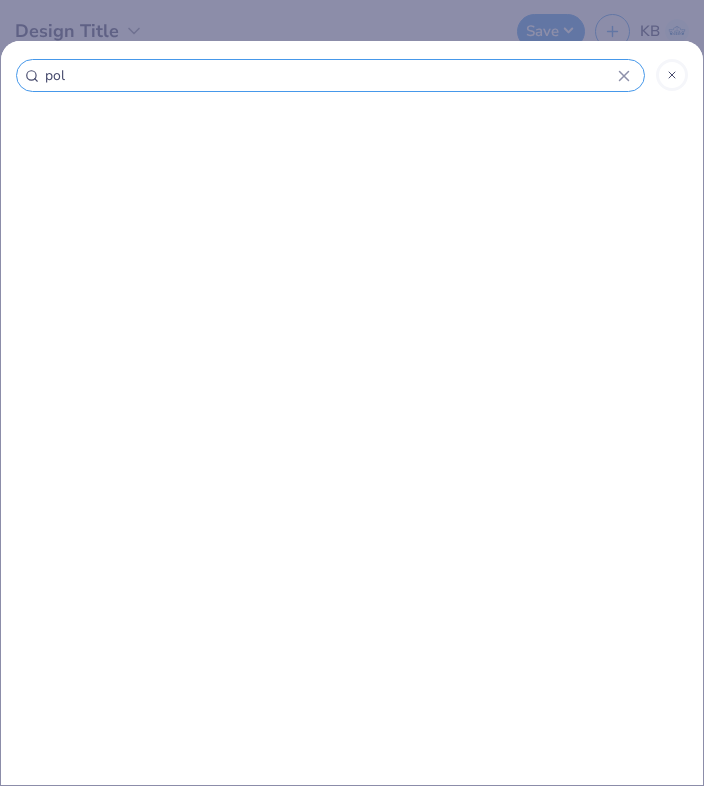 type on "polo" 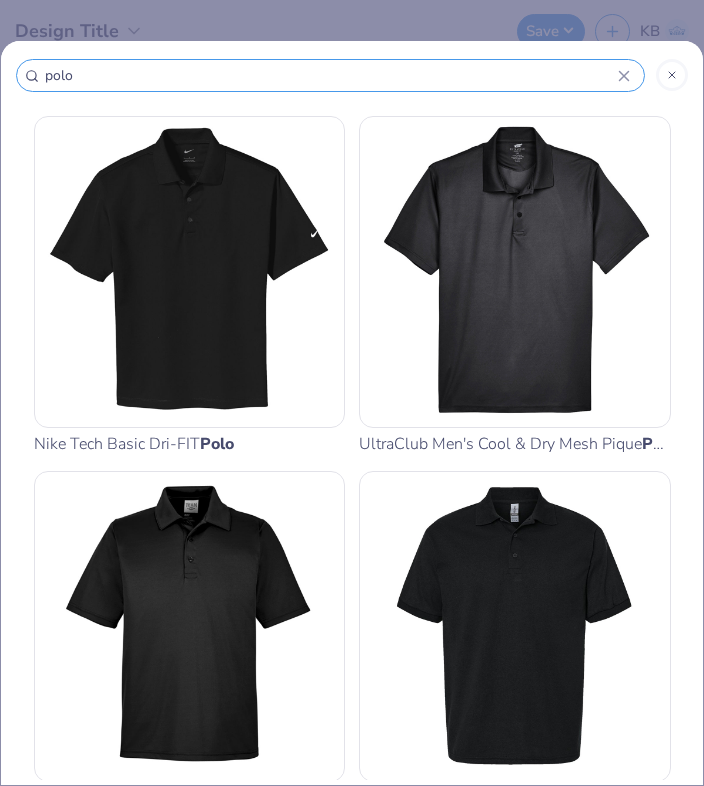 scroll, scrollTop: 0, scrollLeft: 0, axis: both 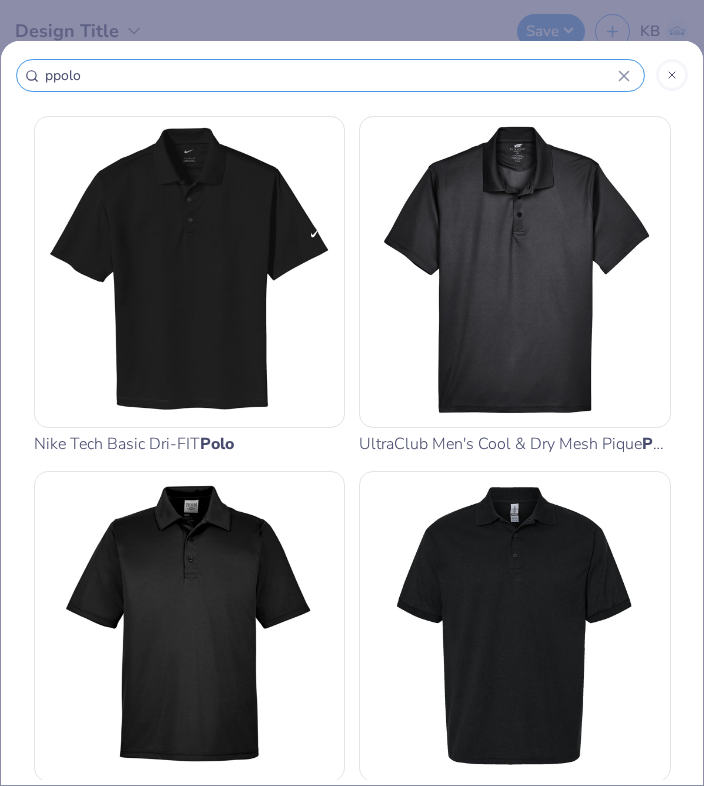 type on "pipolo" 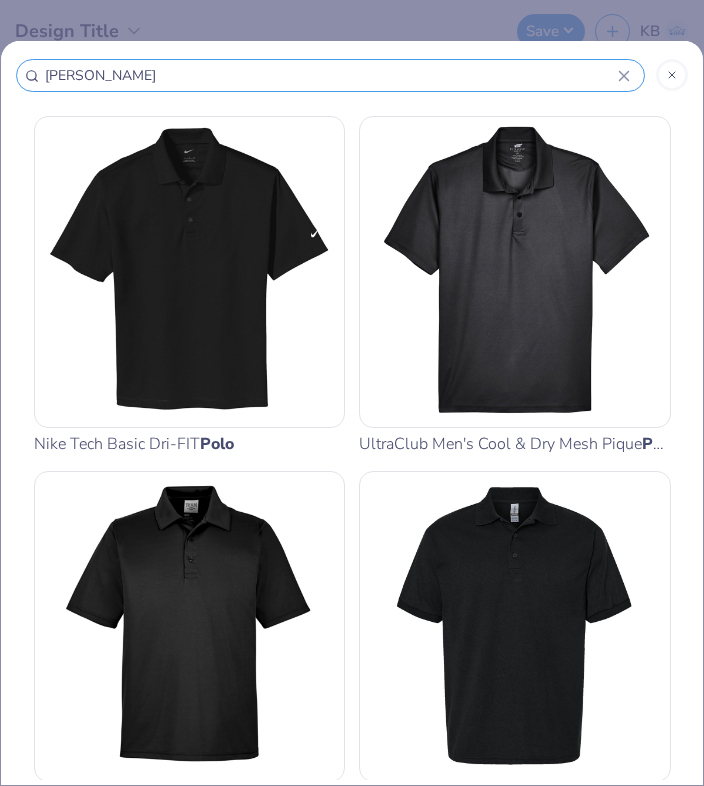 type on "pinpolo" 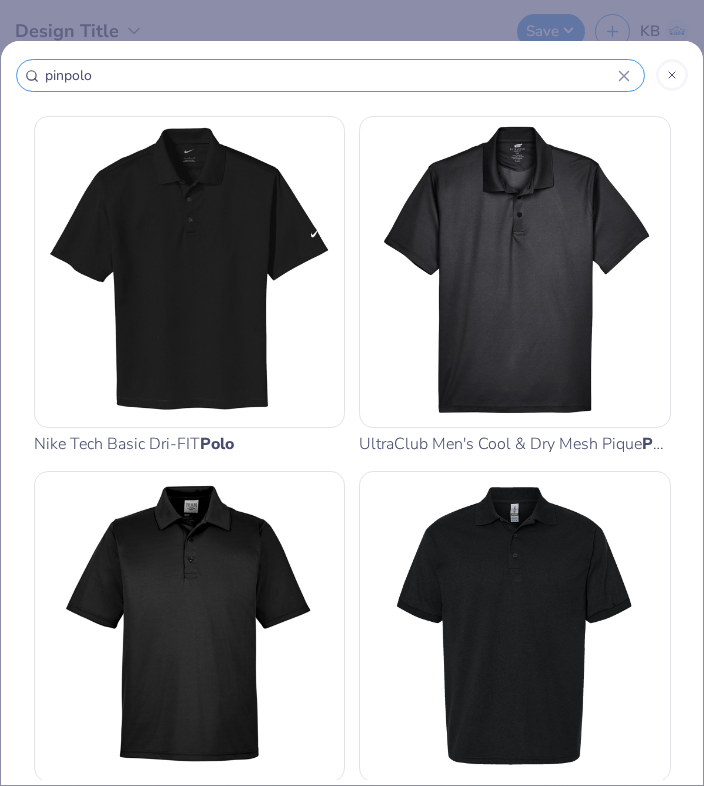 type on "pinspolo" 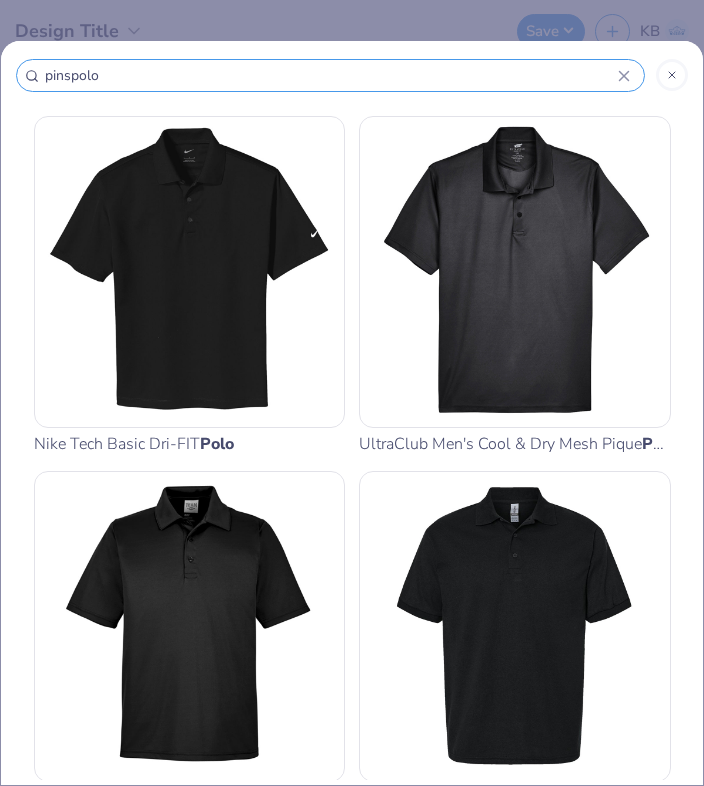 type on "pinstpolo" 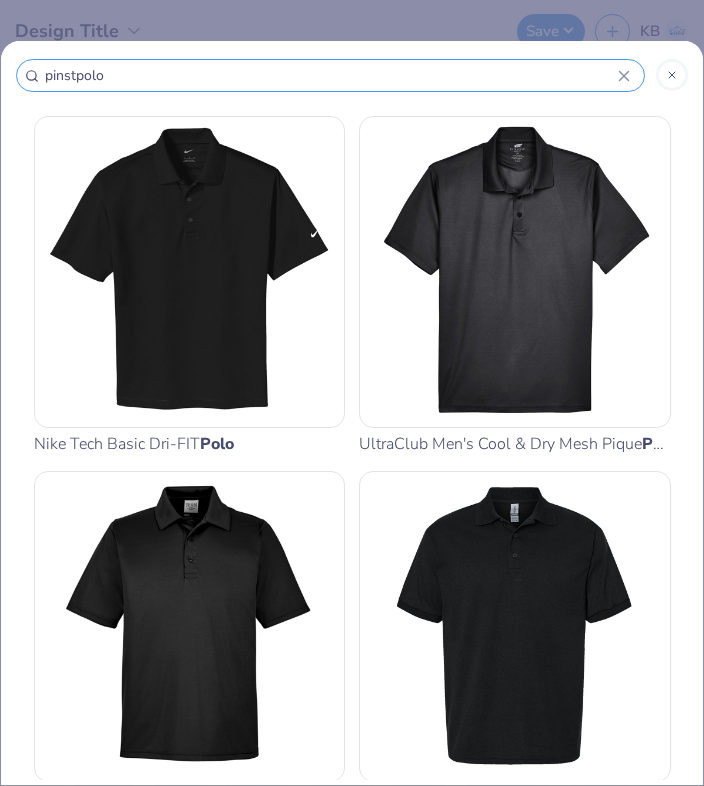 type on "pinstrpolo" 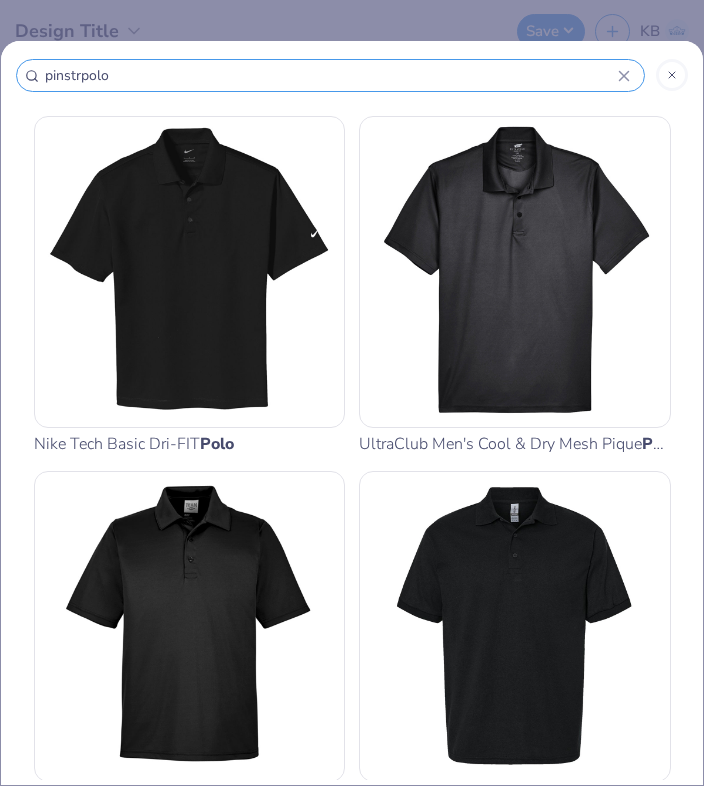 type on "pinstripolo" 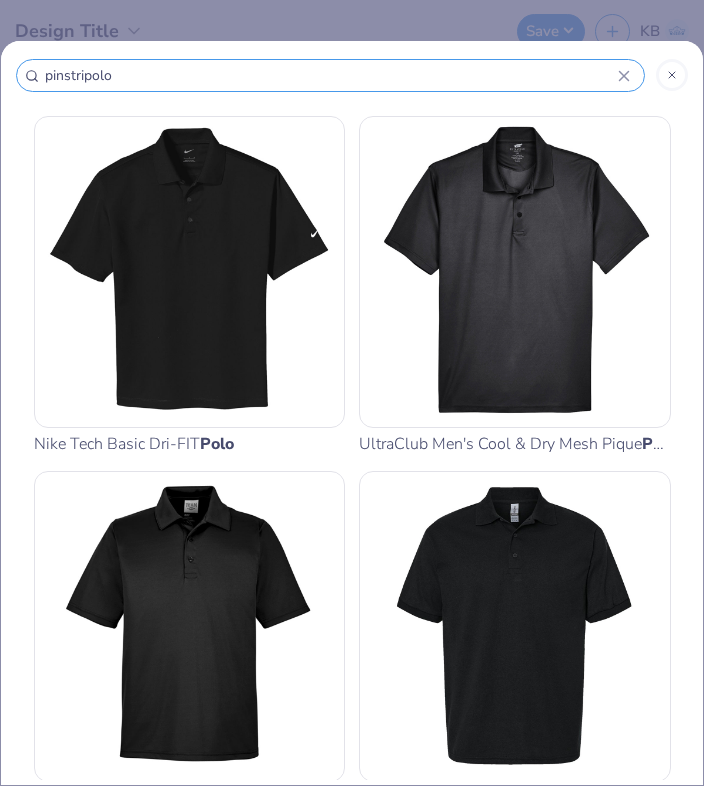 type on "pinstrippolo" 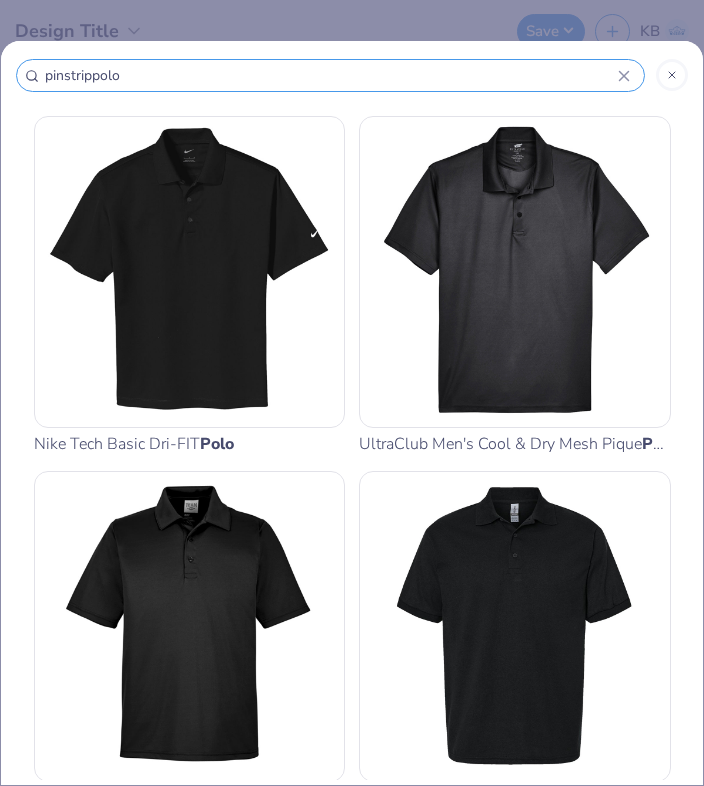 type on "pinstripepolo" 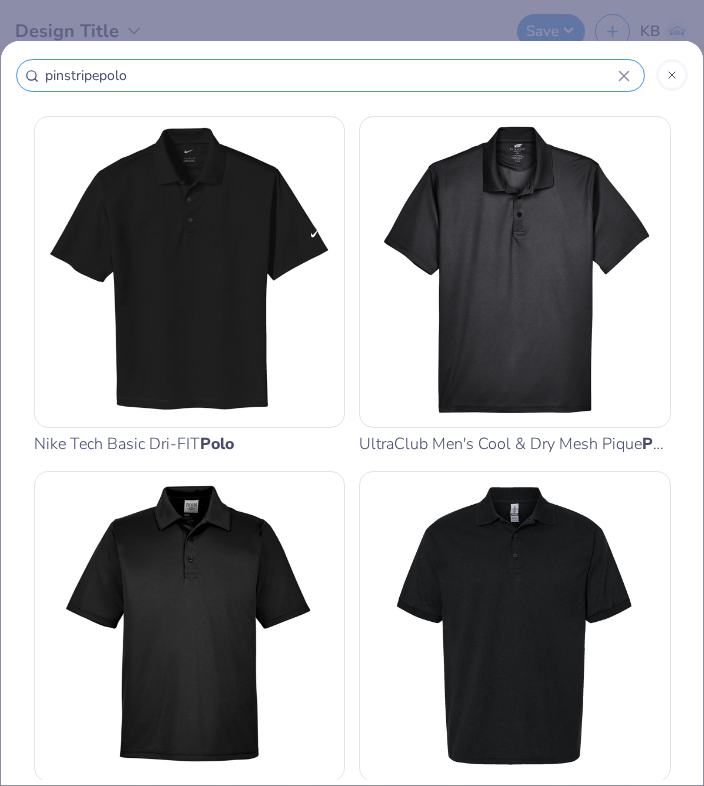 type on "pinstripepolo" 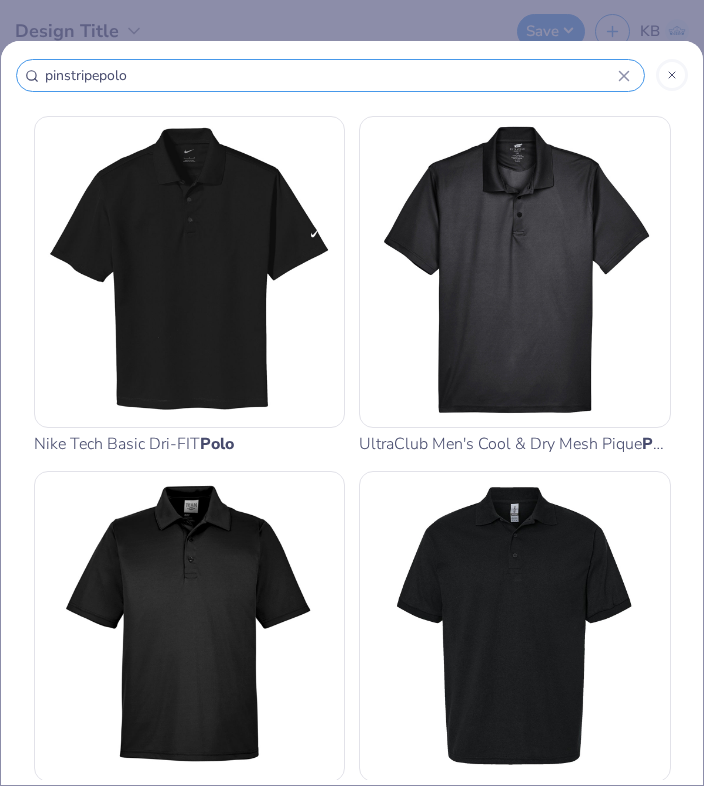 type on "pinstripe polo" 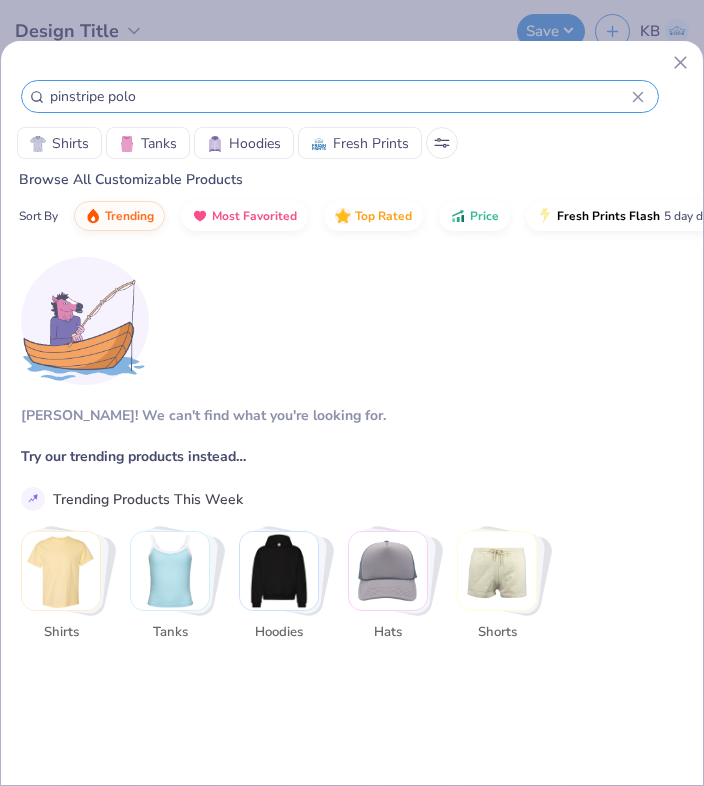 click on "pinstripe polo" at bounding box center [340, 96] 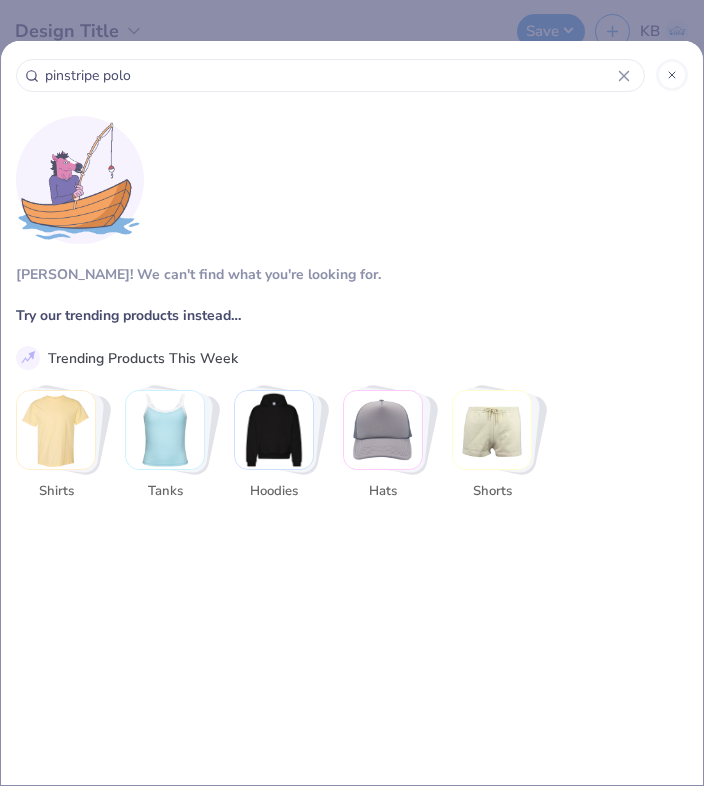 click 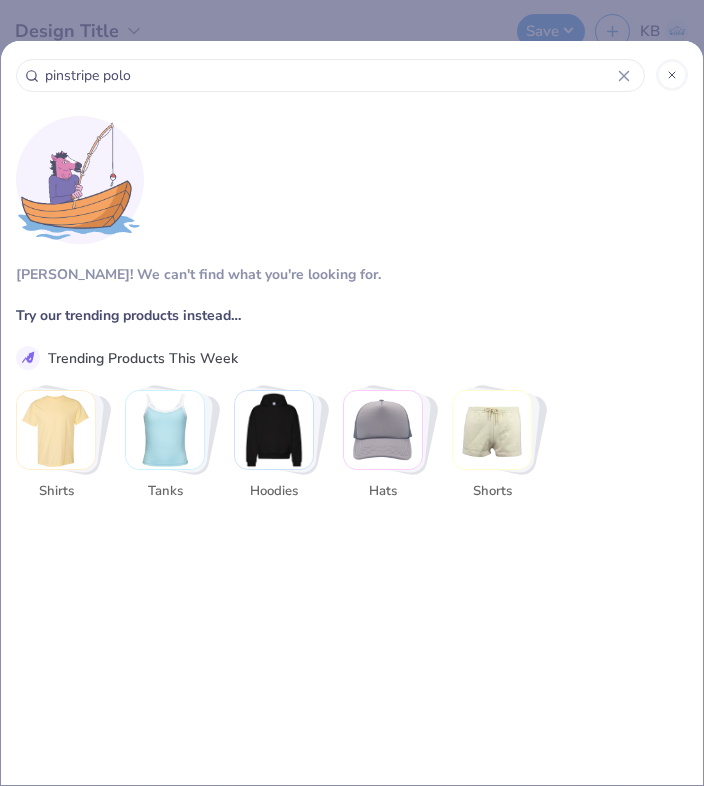 type 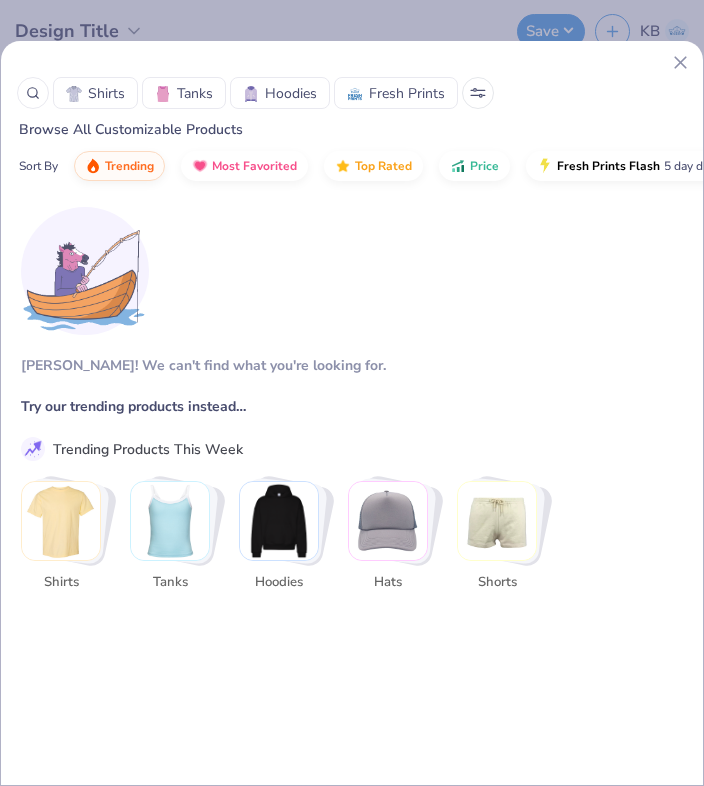 click 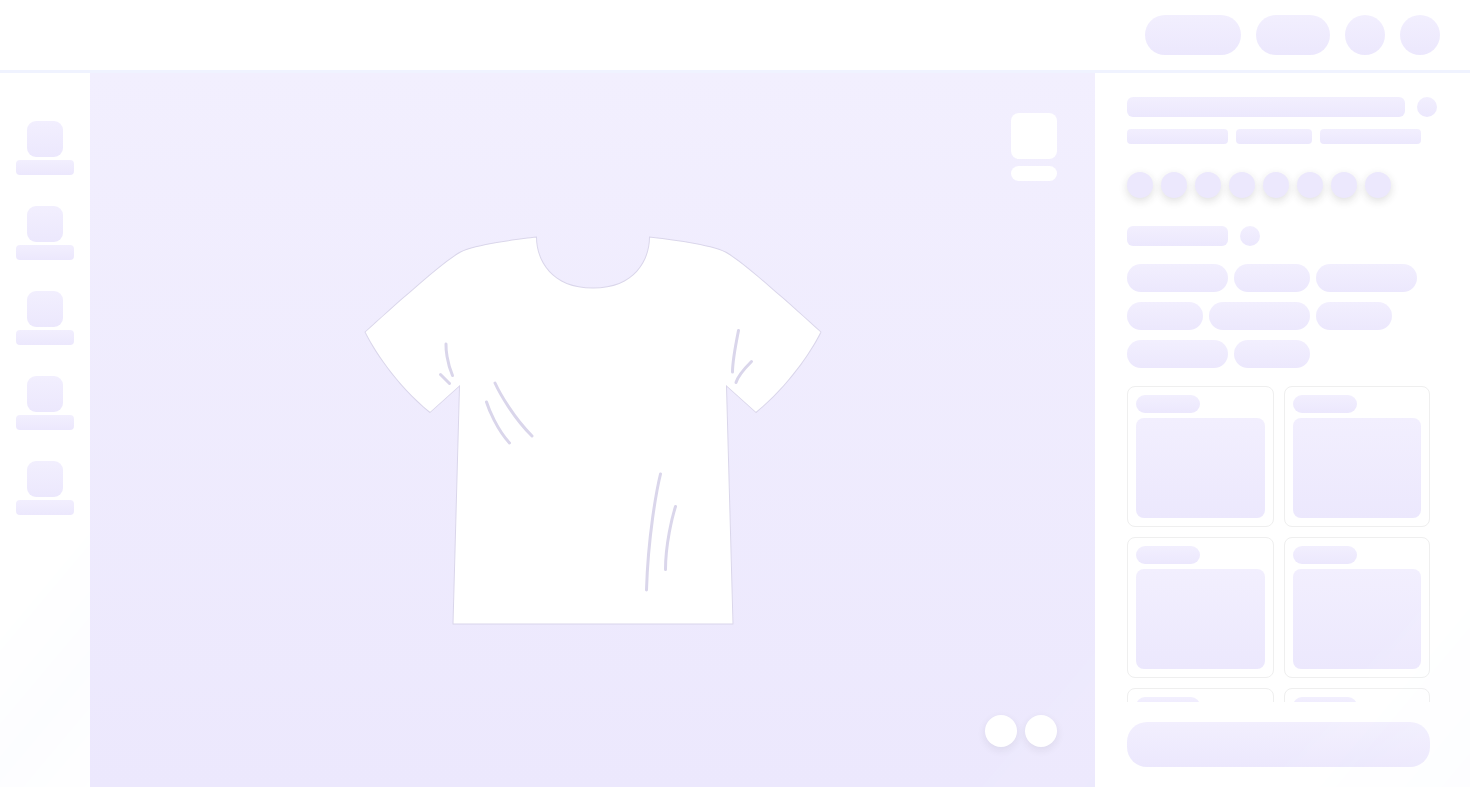 scroll, scrollTop: 0, scrollLeft: 0, axis: both 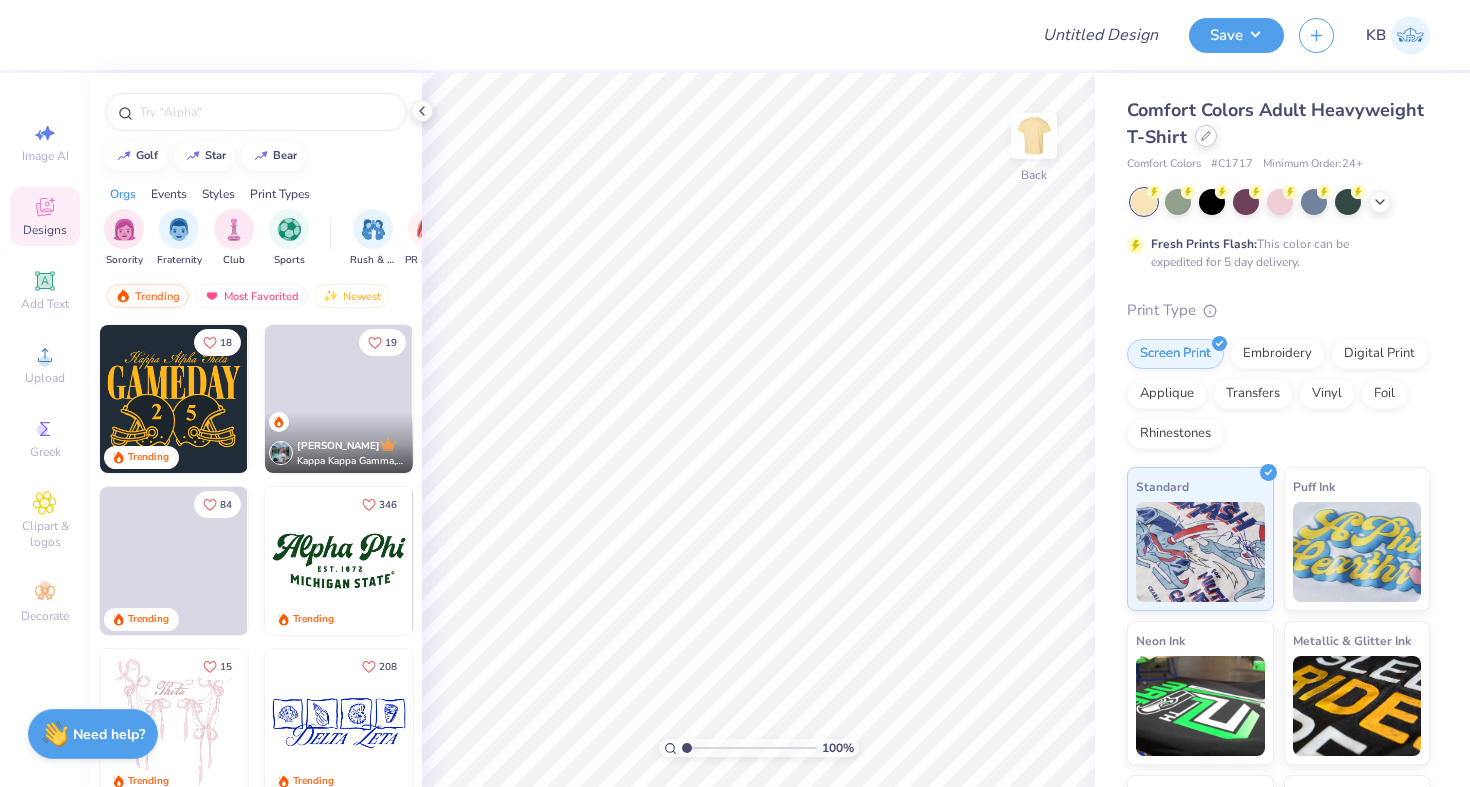click 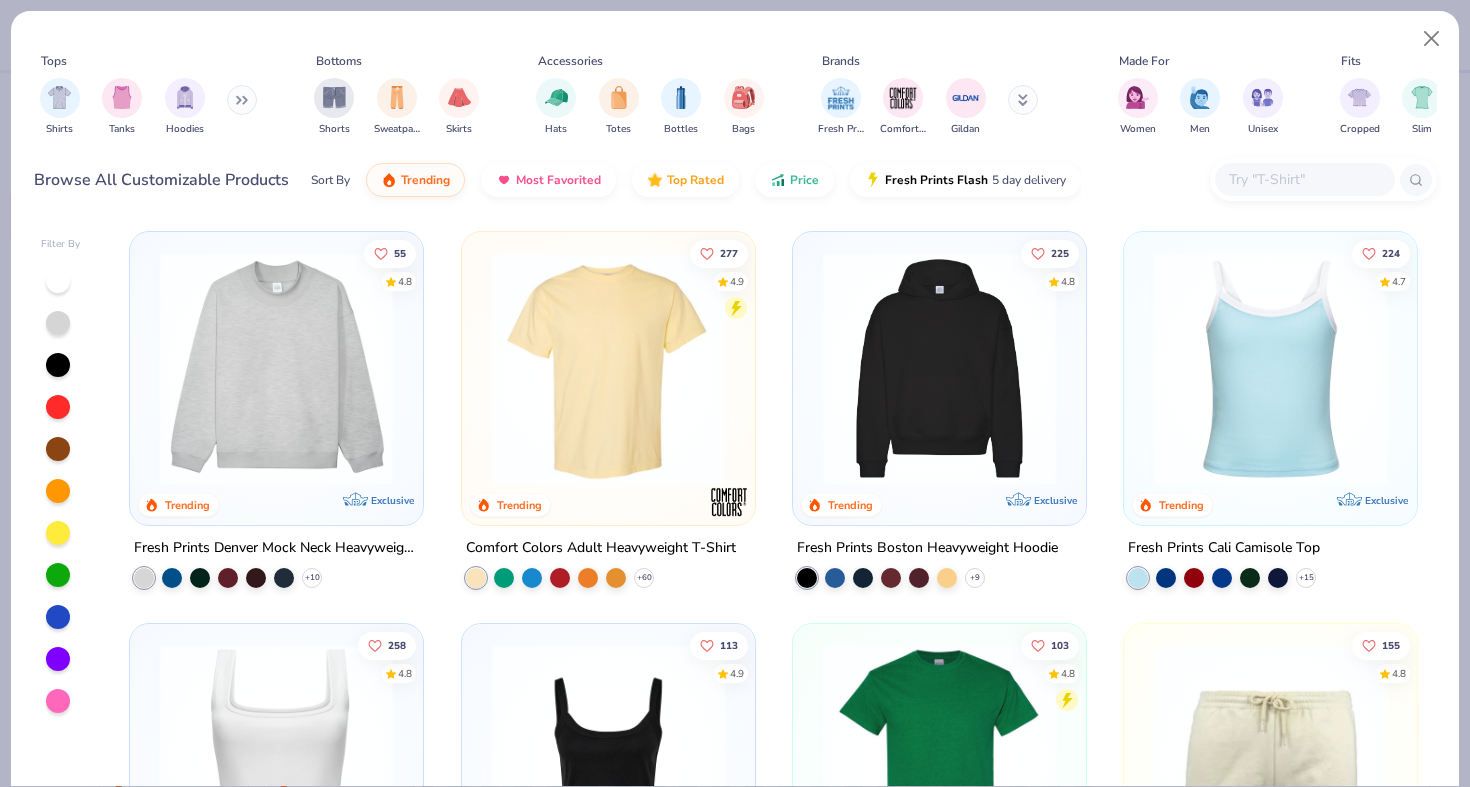 click at bounding box center (242, 100) 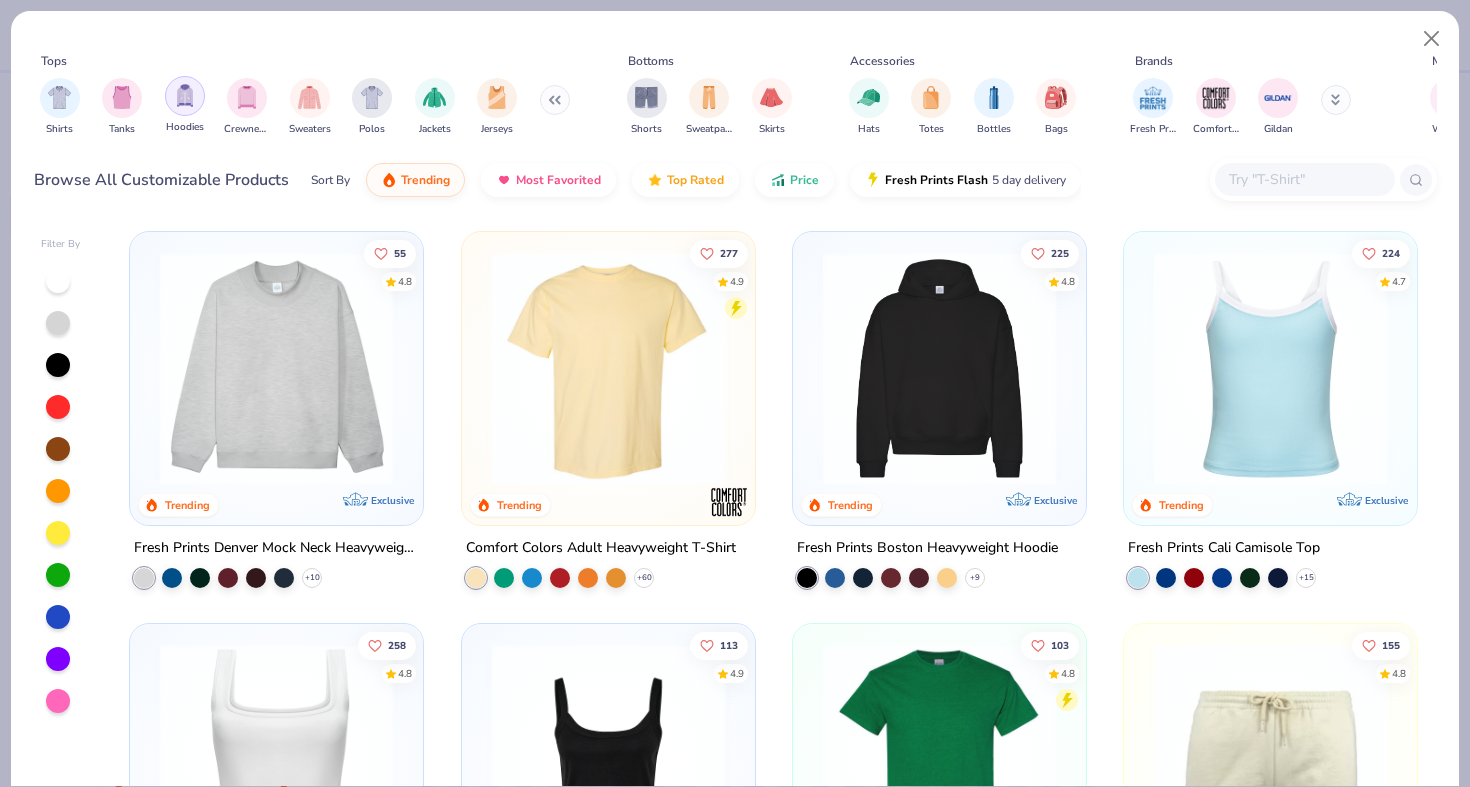 click at bounding box center [185, 95] 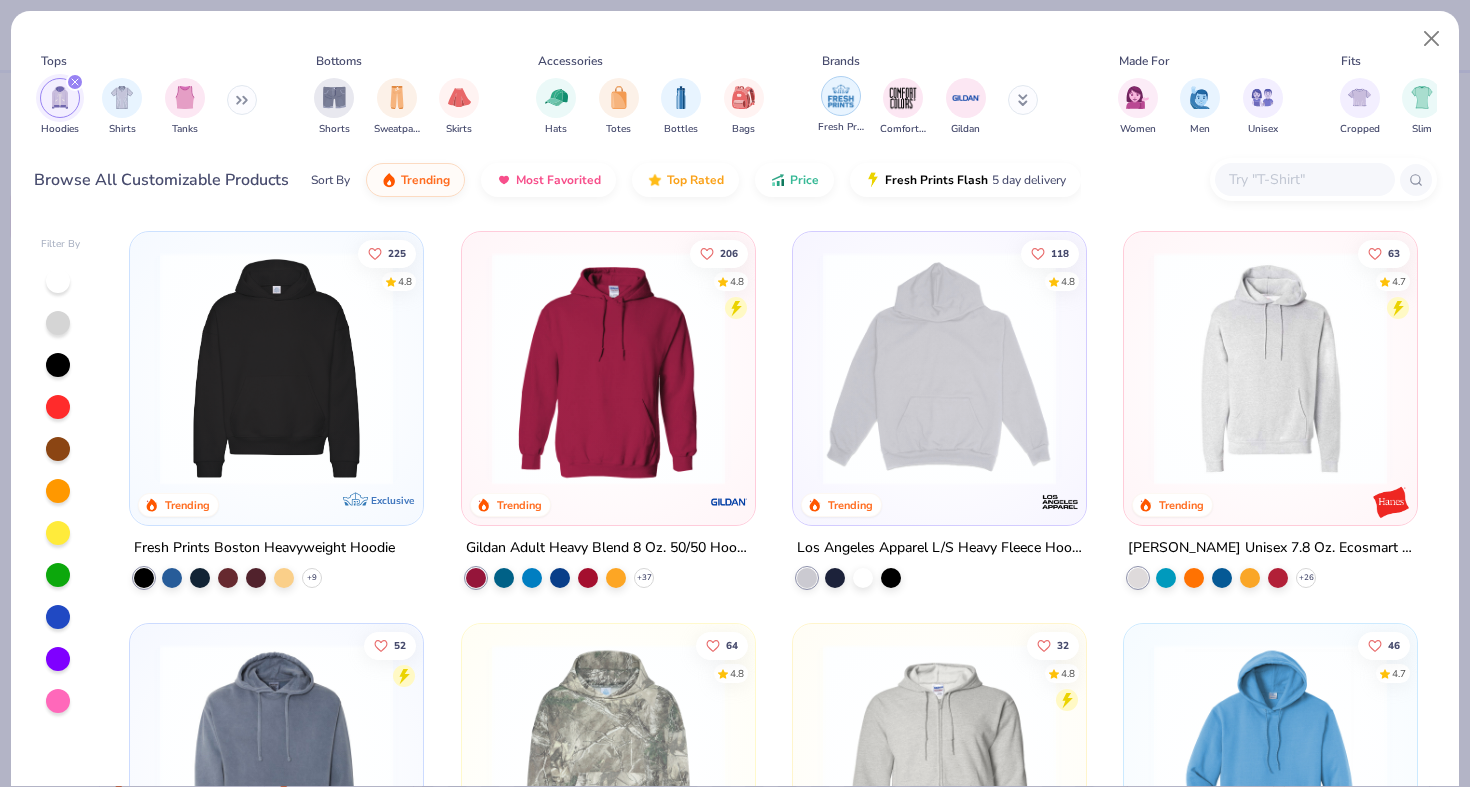 click at bounding box center [841, 96] 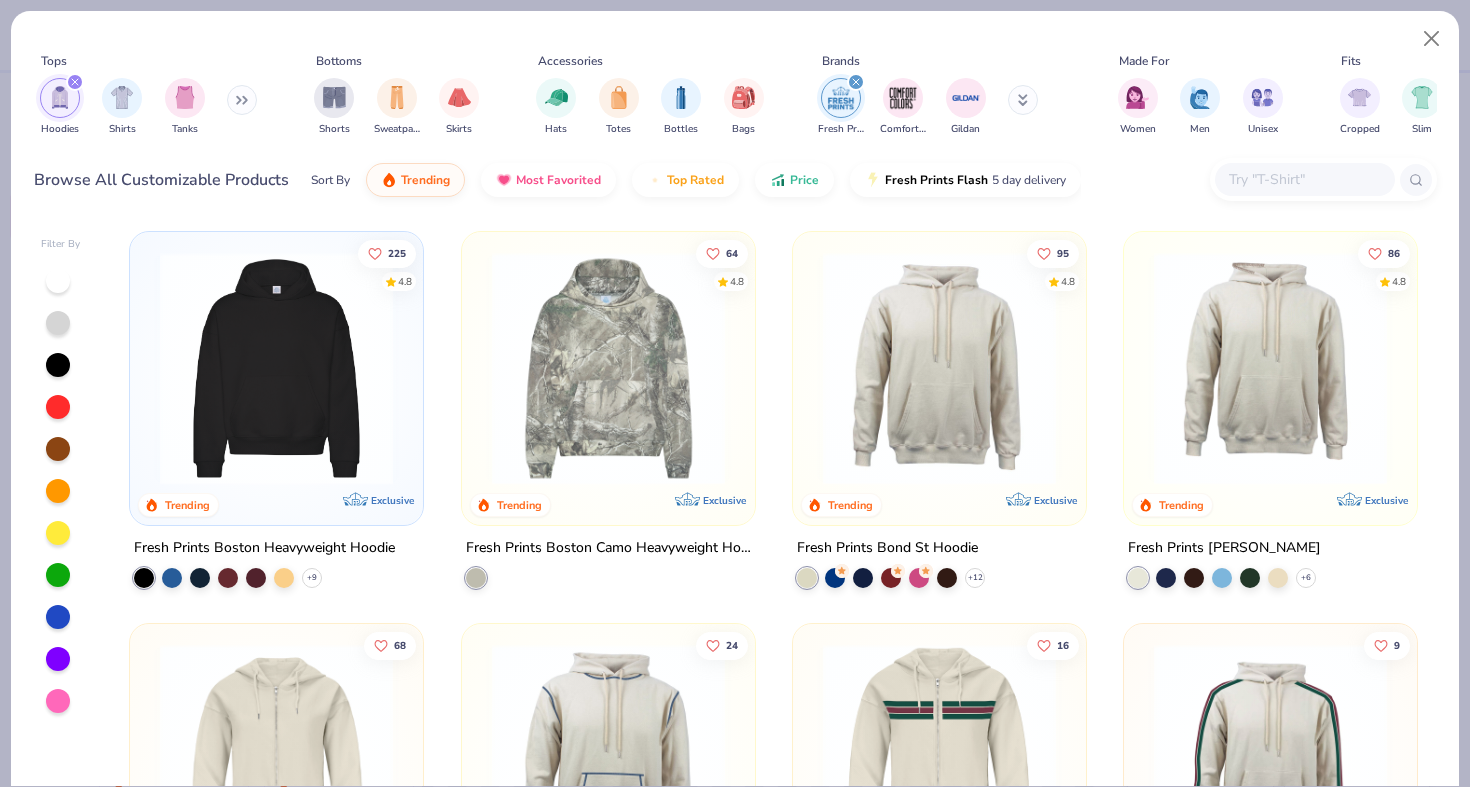 scroll, scrollTop: 0, scrollLeft: 0, axis: both 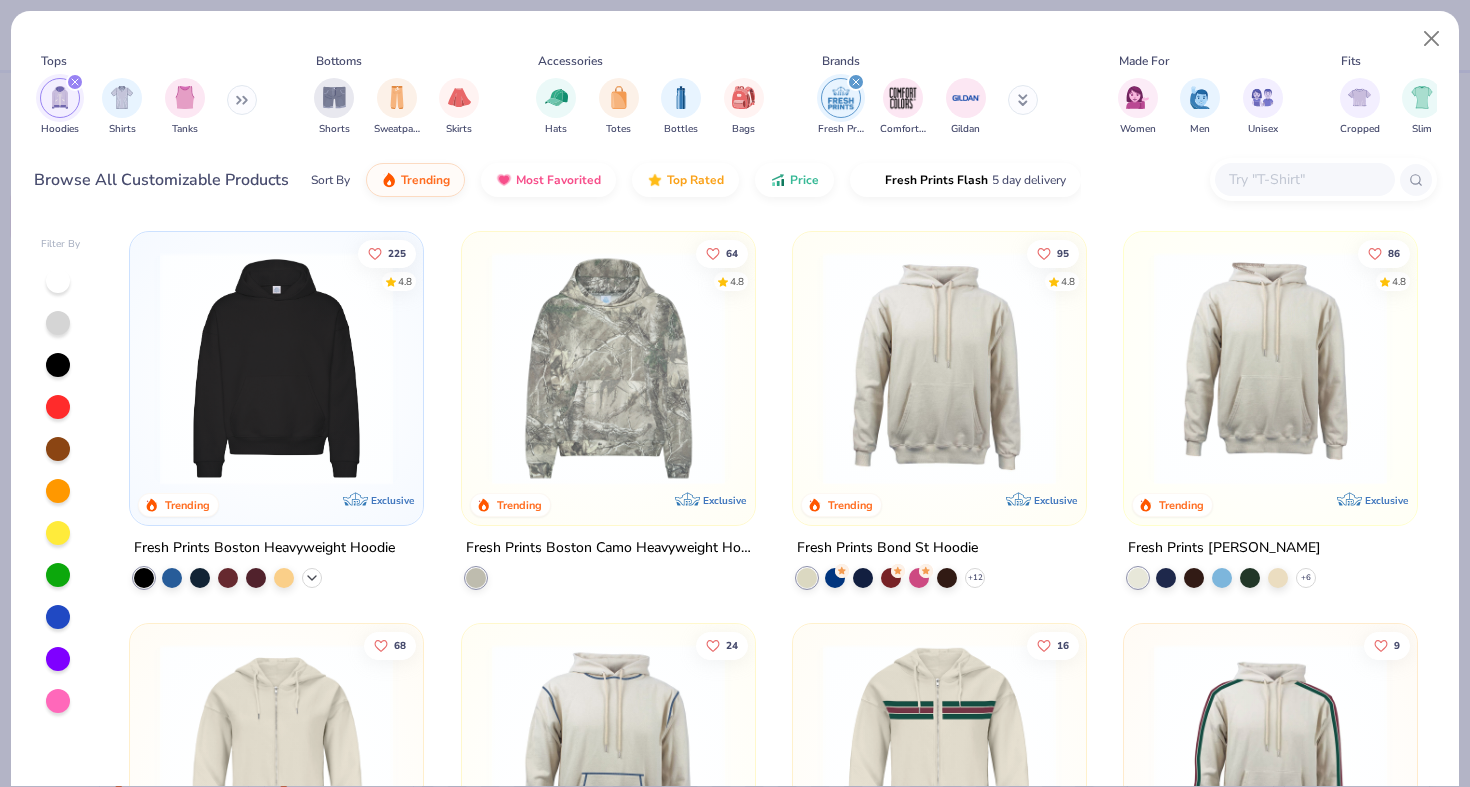 click at bounding box center (312, 578) 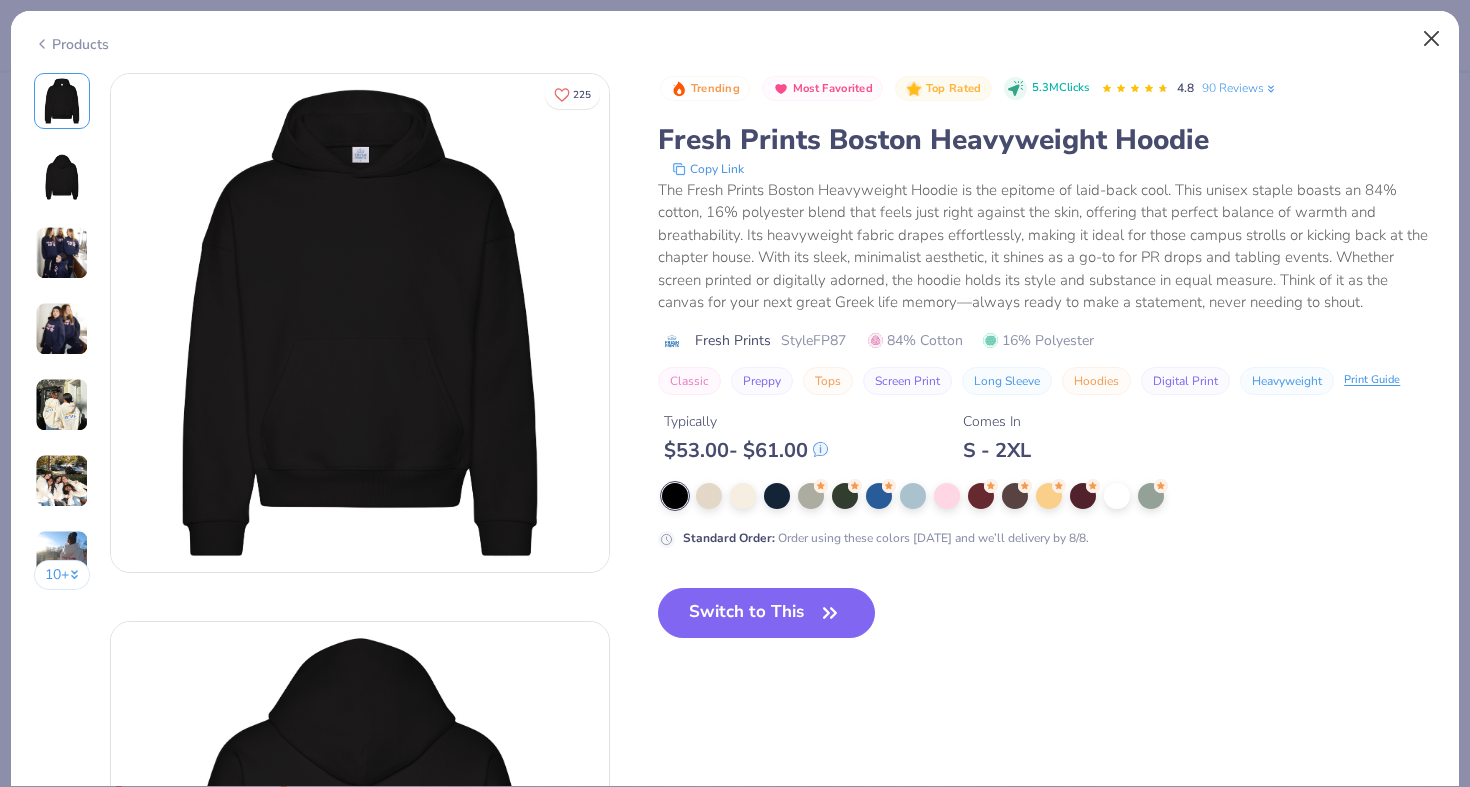 click at bounding box center [1432, 39] 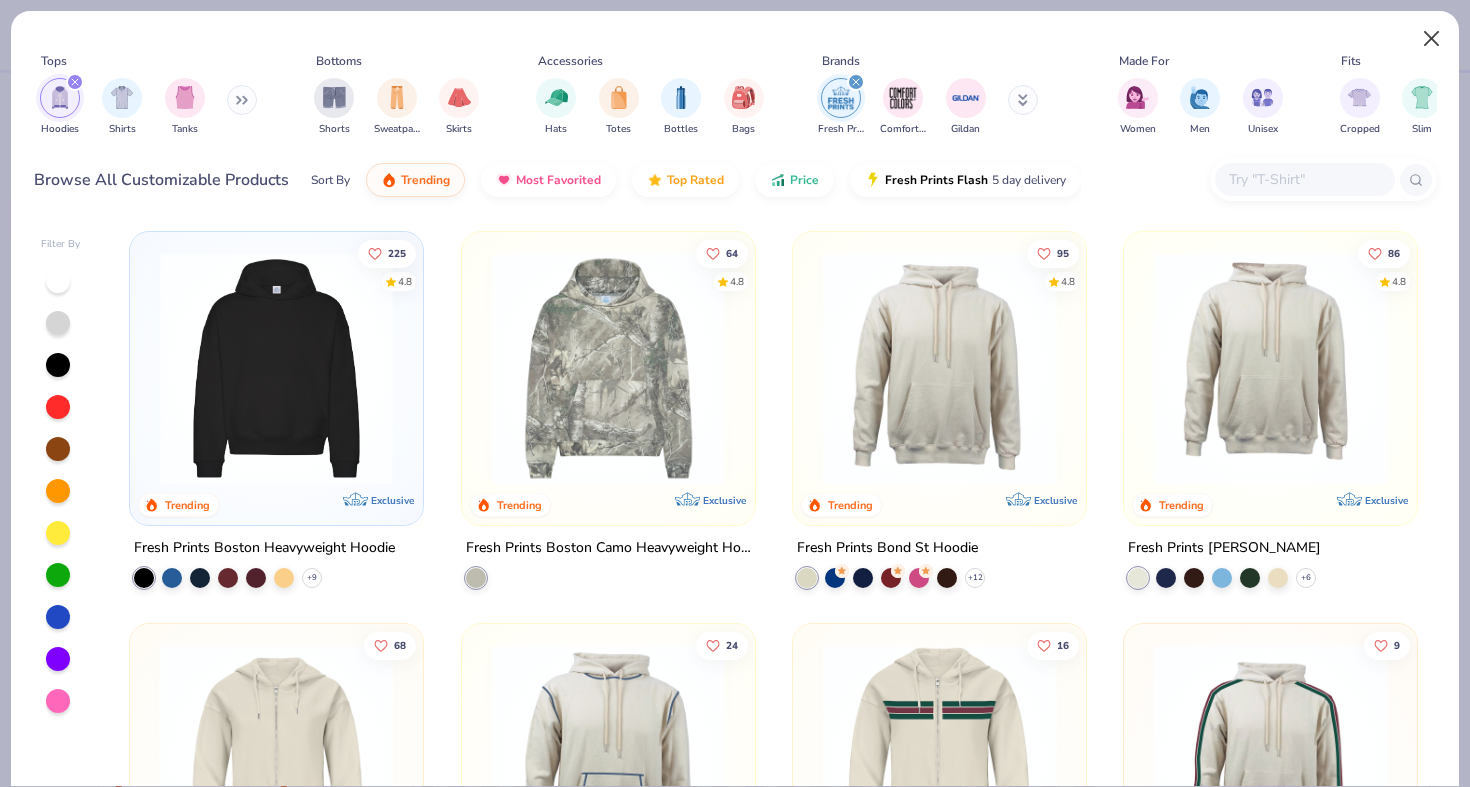 click at bounding box center [1432, 39] 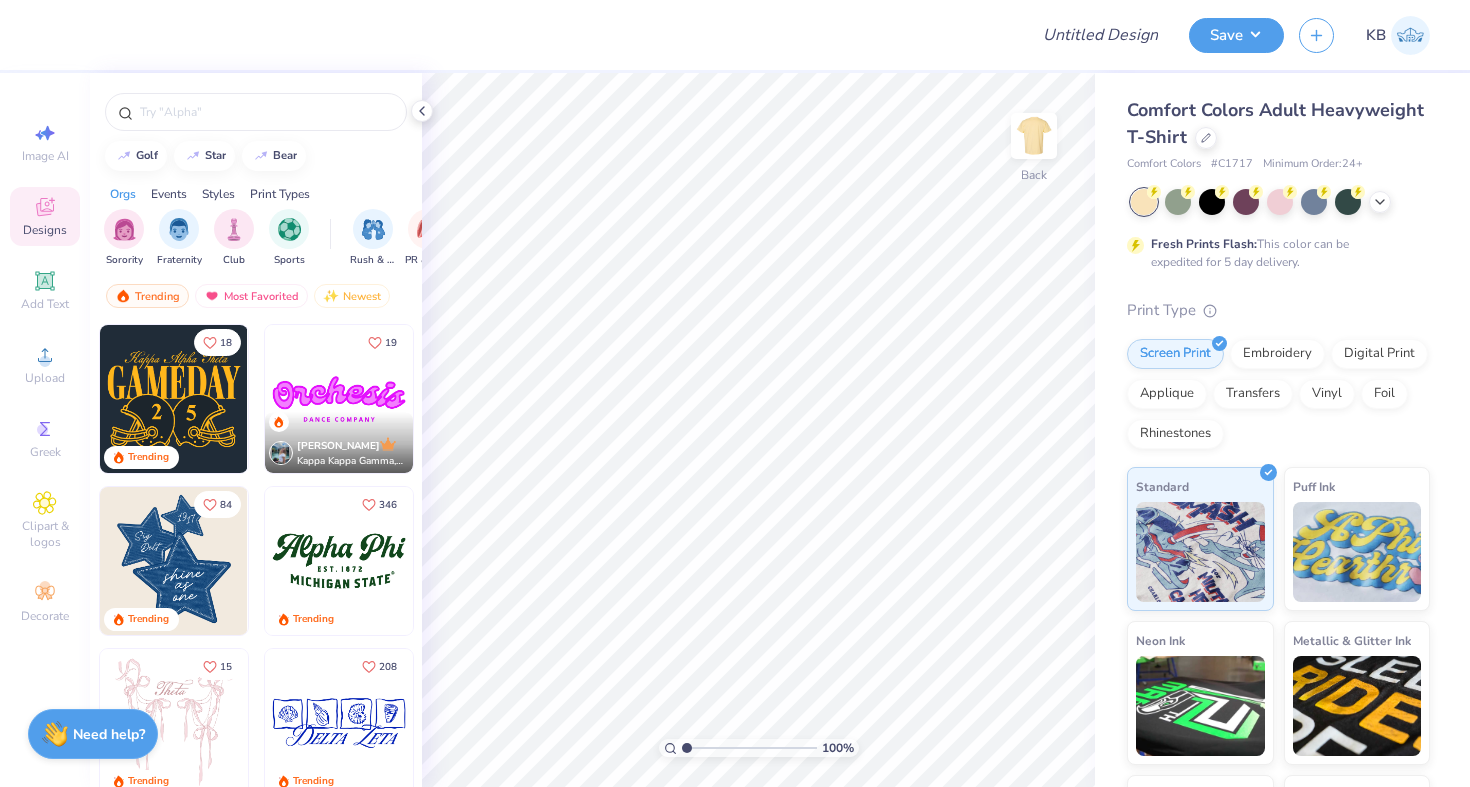 click on "Design Title Save KB Image AI Designs Add Text Upload Greek Clipart & logos Decorate golf star bear Orgs Events Styles Print Types Sorority Fraternity Club Sports Rush & Bid PR & General Game Day Parent's Weekend Philanthropy Big Little Reveal Holidays Retreat Date Parties & Socials Greek Week Graduation Founder’s Day Formal & Semi Spring Break Classic Minimalist Varsity Y2K 80s & 90s Handdrawn Typography Grunge 60s & 70s Cartoons Embroidery Screen Print Patches Digital Print Applique Transfers Vinyl Trending Most Favorited Newest 18 Trending 19 Blake Maguire Kappa Kappa Gamma, University of Virginia 84 Trending 346 Trending 15 Trending 208 Trending 7 Trending 10 Trending 40 Trending 110 Trending 100  % Back Comfort Colors Adult Heavyweight T-Shirt Comfort Colors # C1717 Minimum Order:  24 +   Fresh Prints Flash:  This color can be expedited for 5 day delivery. Print Type Screen Print Embroidery Digital Print Applique Transfers Vinyl Foil Rhinestones Standard Puff Ink Neon Ink" at bounding box center [735, 393] 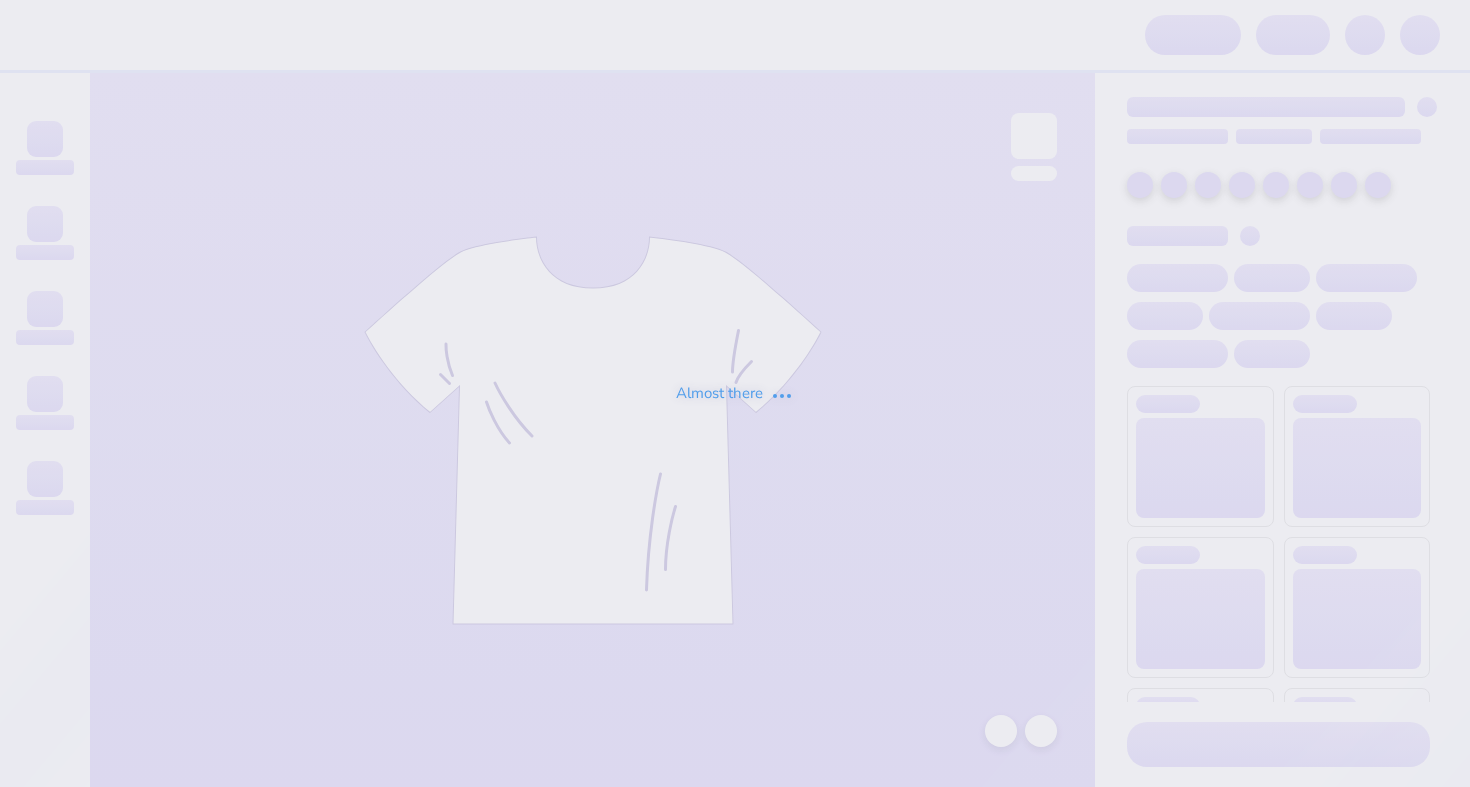scroll, scrollTop: 0, scrollLeft: 0, axis: both 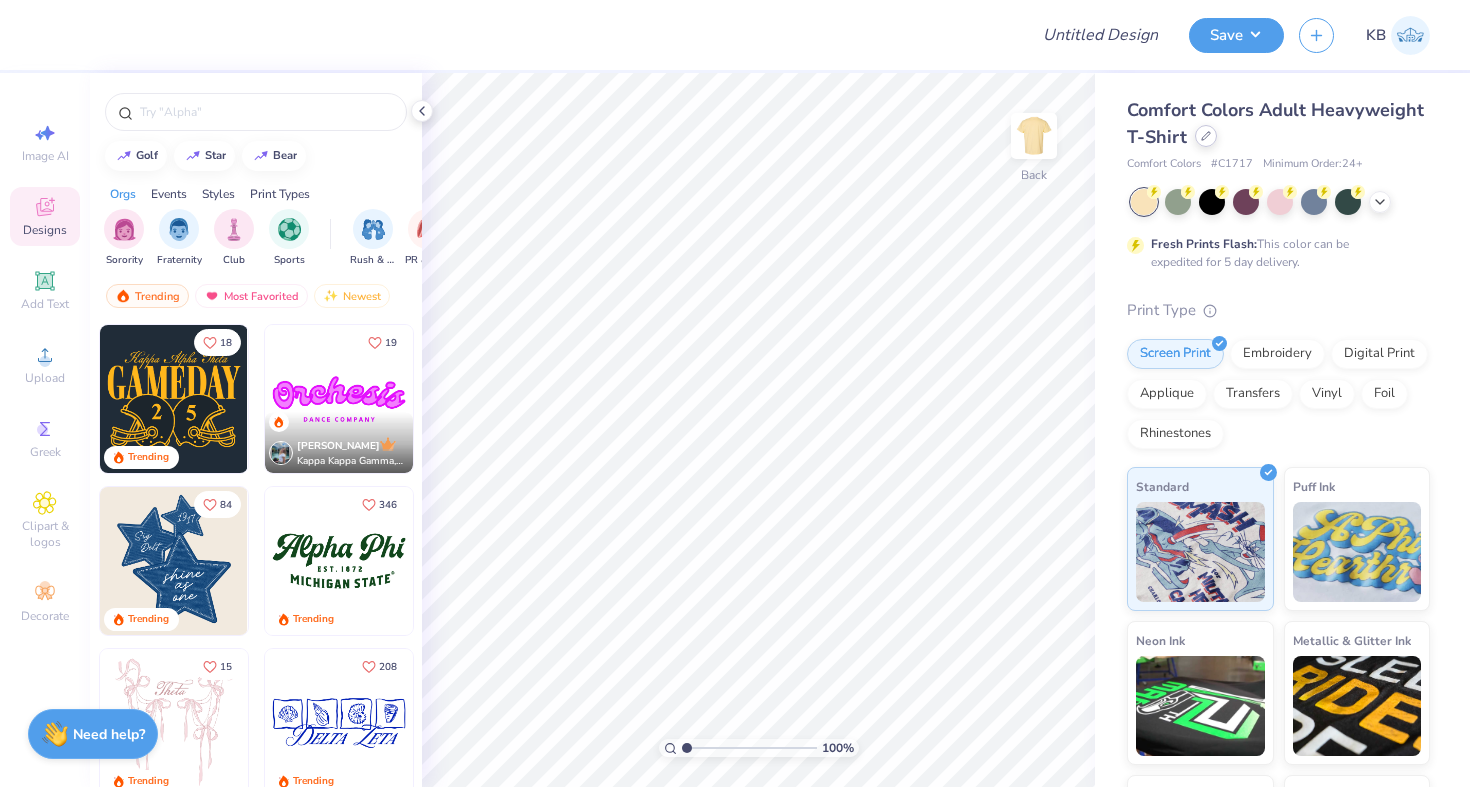 click 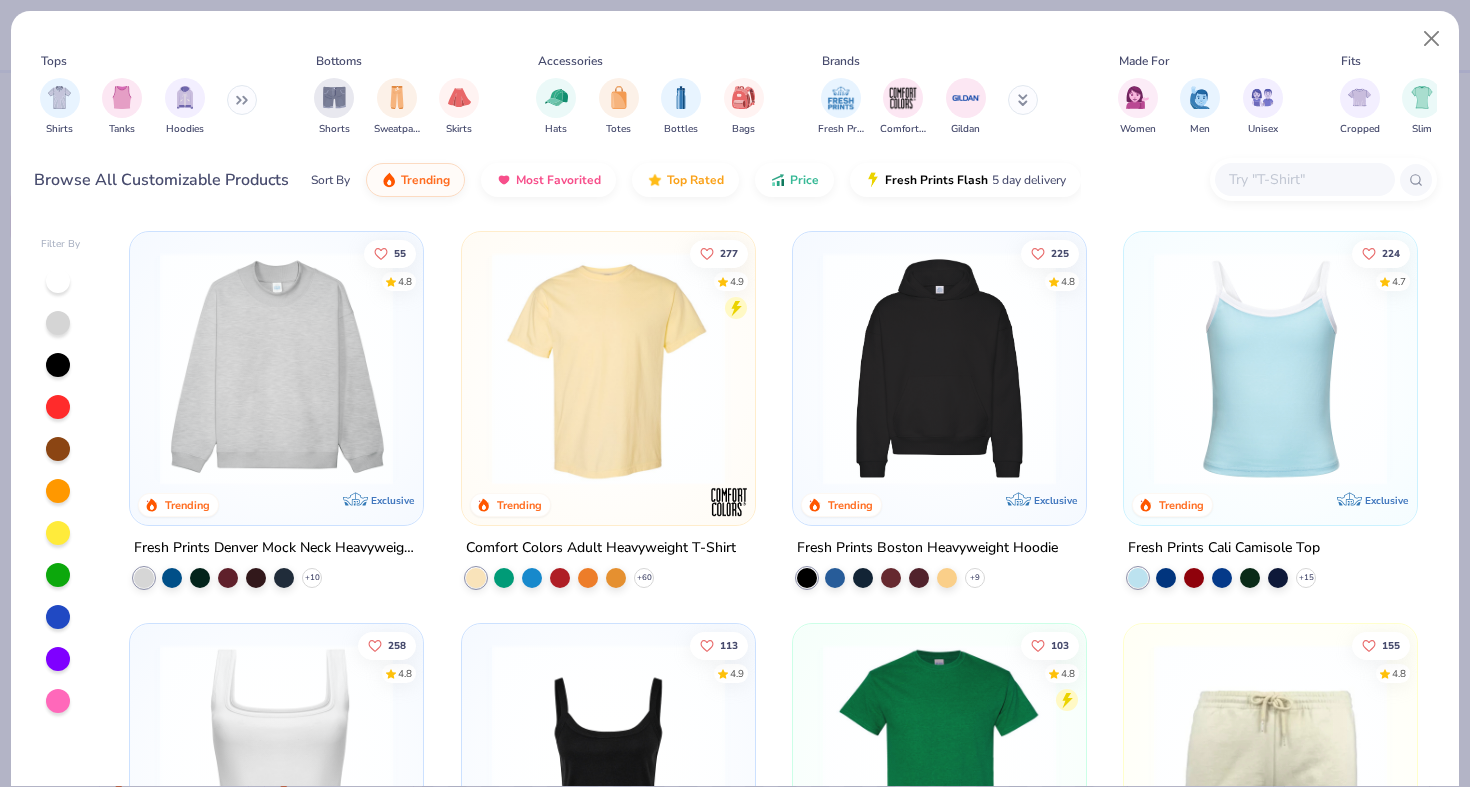 click at bounding box center (242, 100) 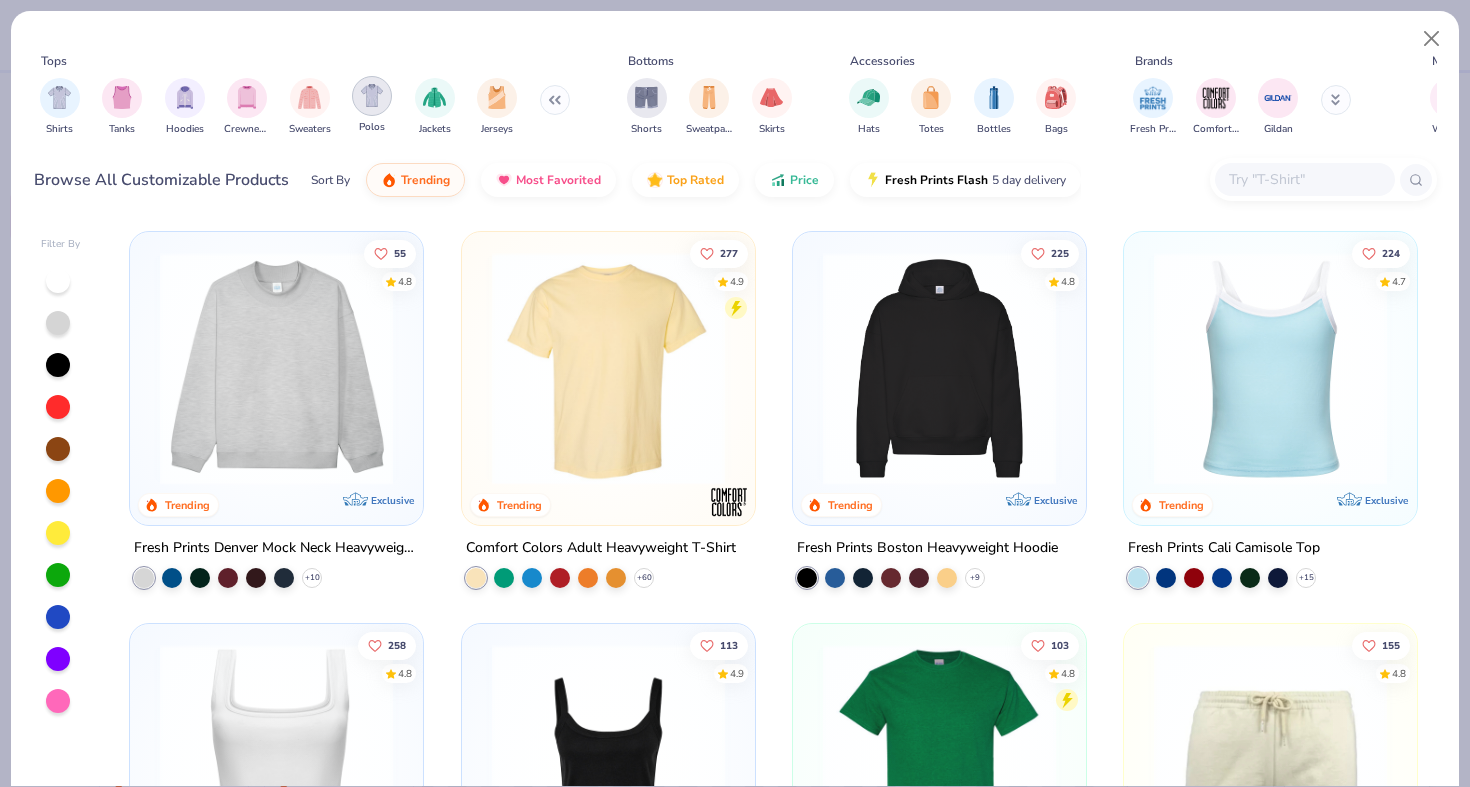 click at bounding box center (372, 96) 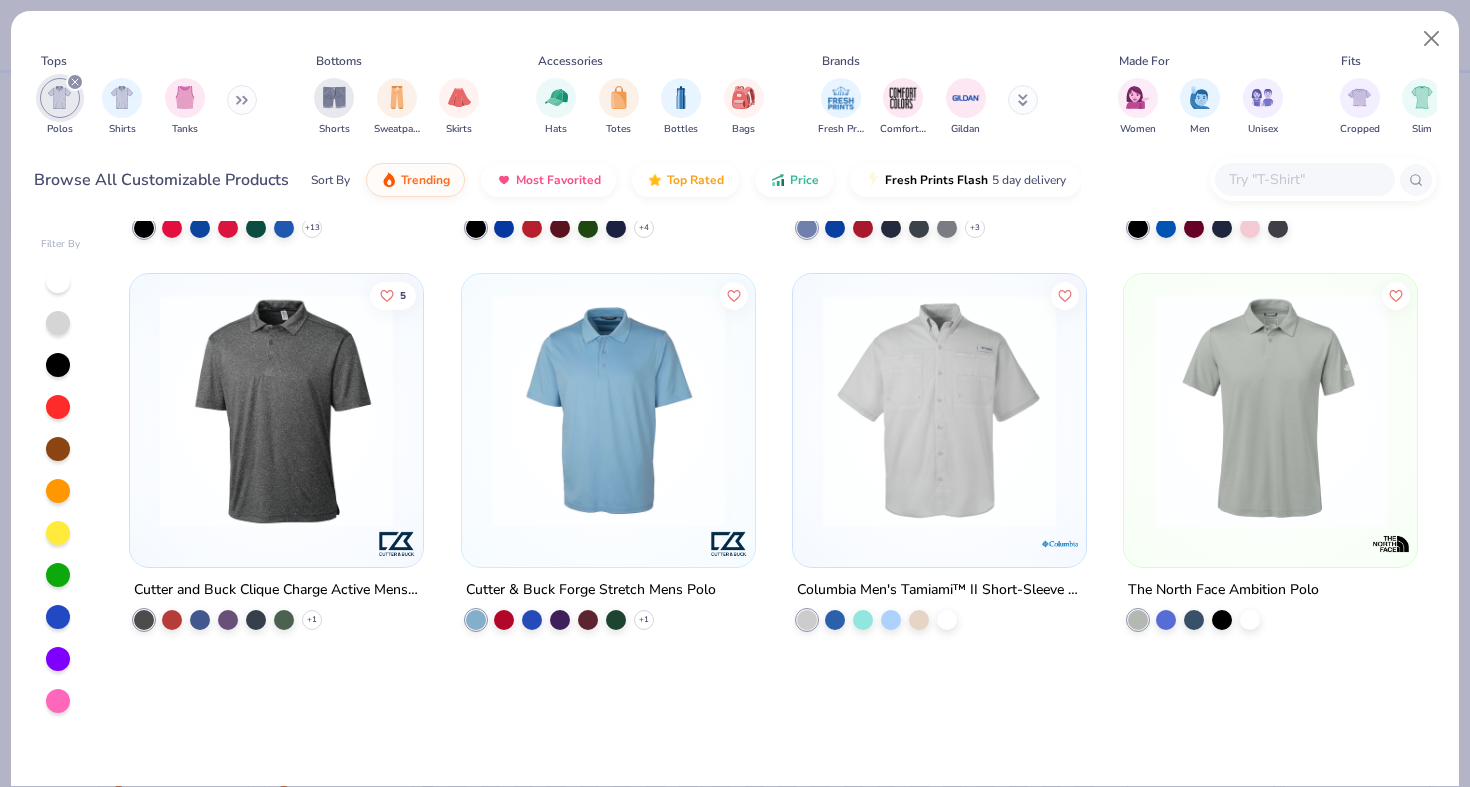 scroll, scrollTop: 1216, scrollLeft: 0, axis: vertical 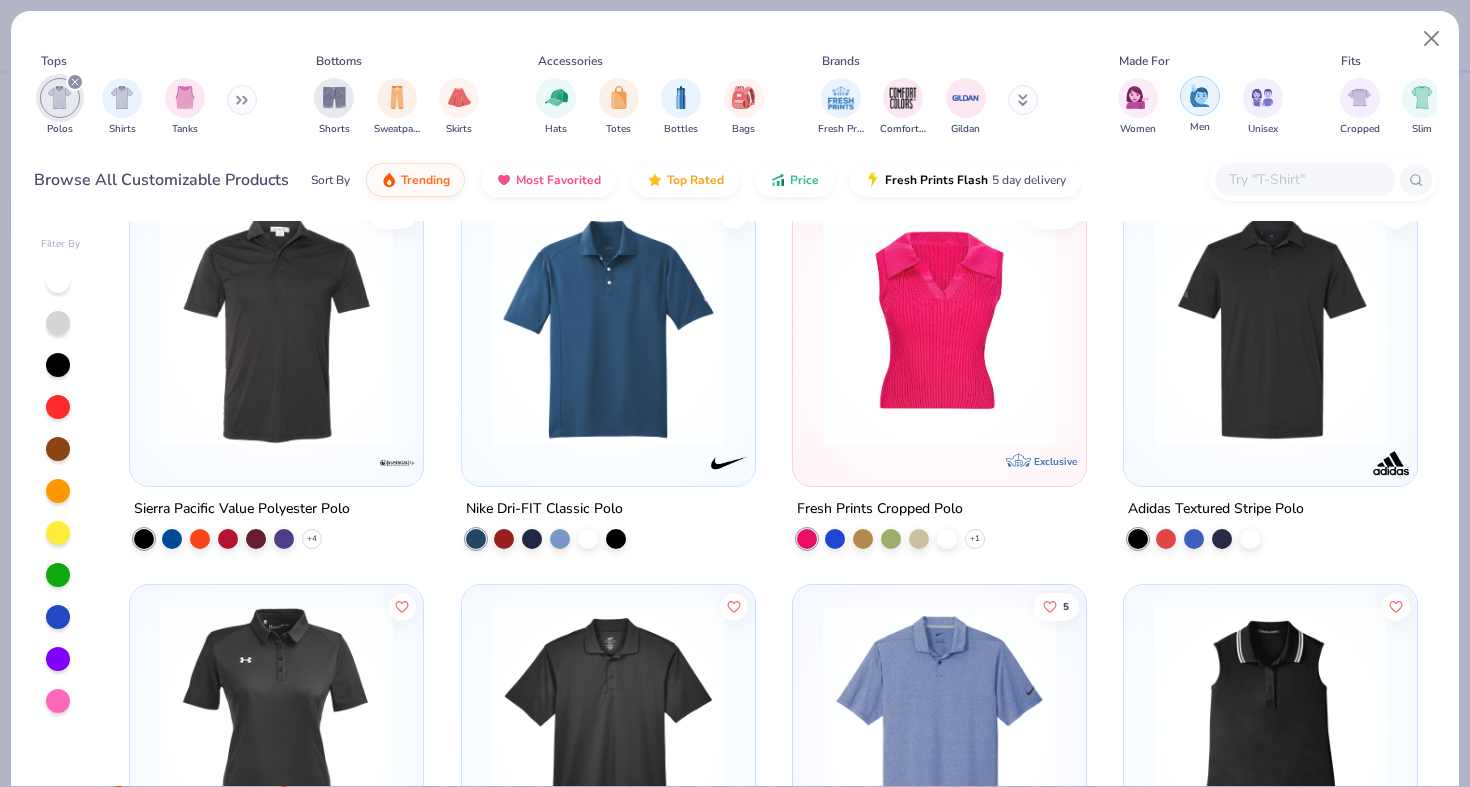 click at bounding box center [1200, 96] 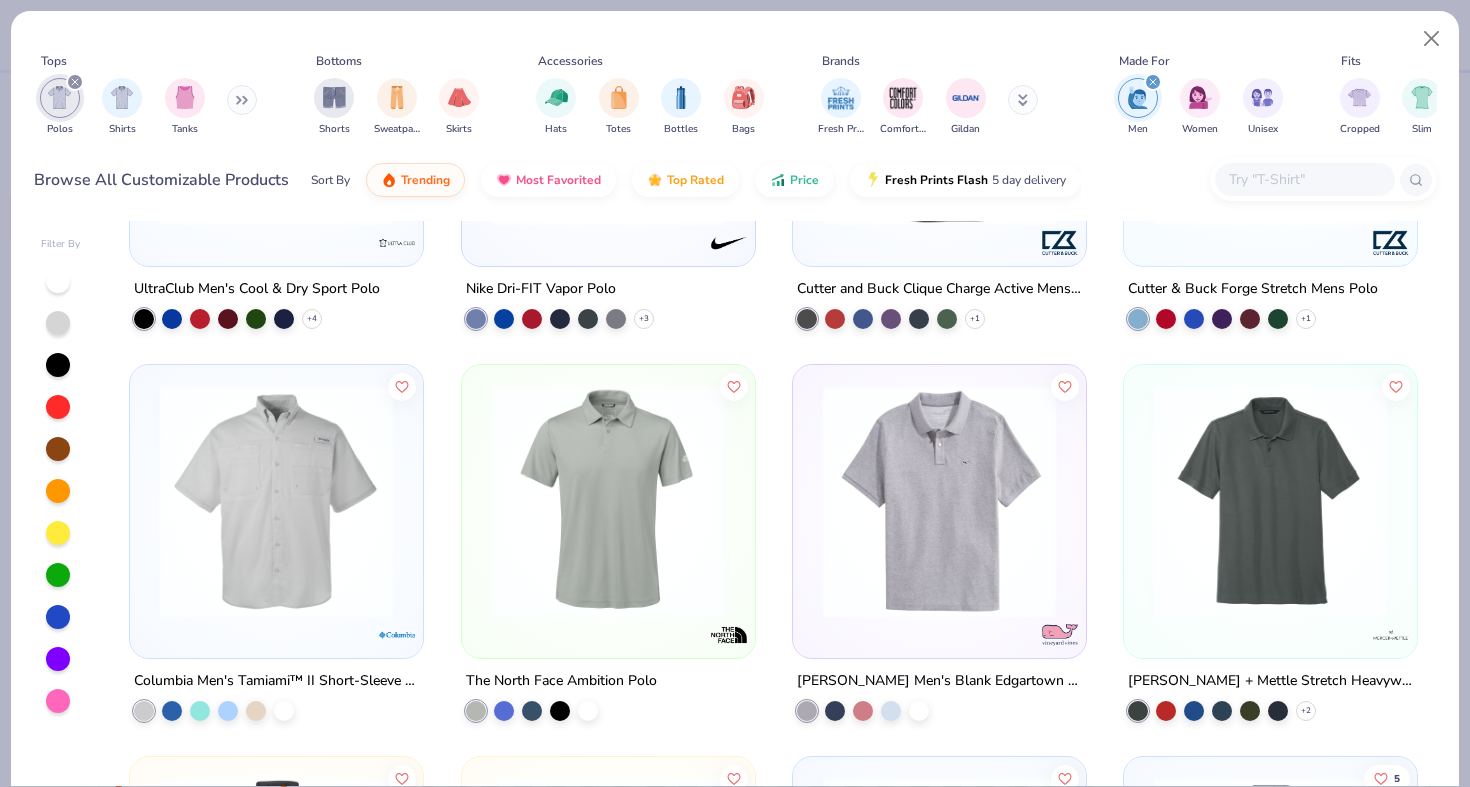scroll, scrollTop: 1047, scrollLeft: 0, axis: vertical 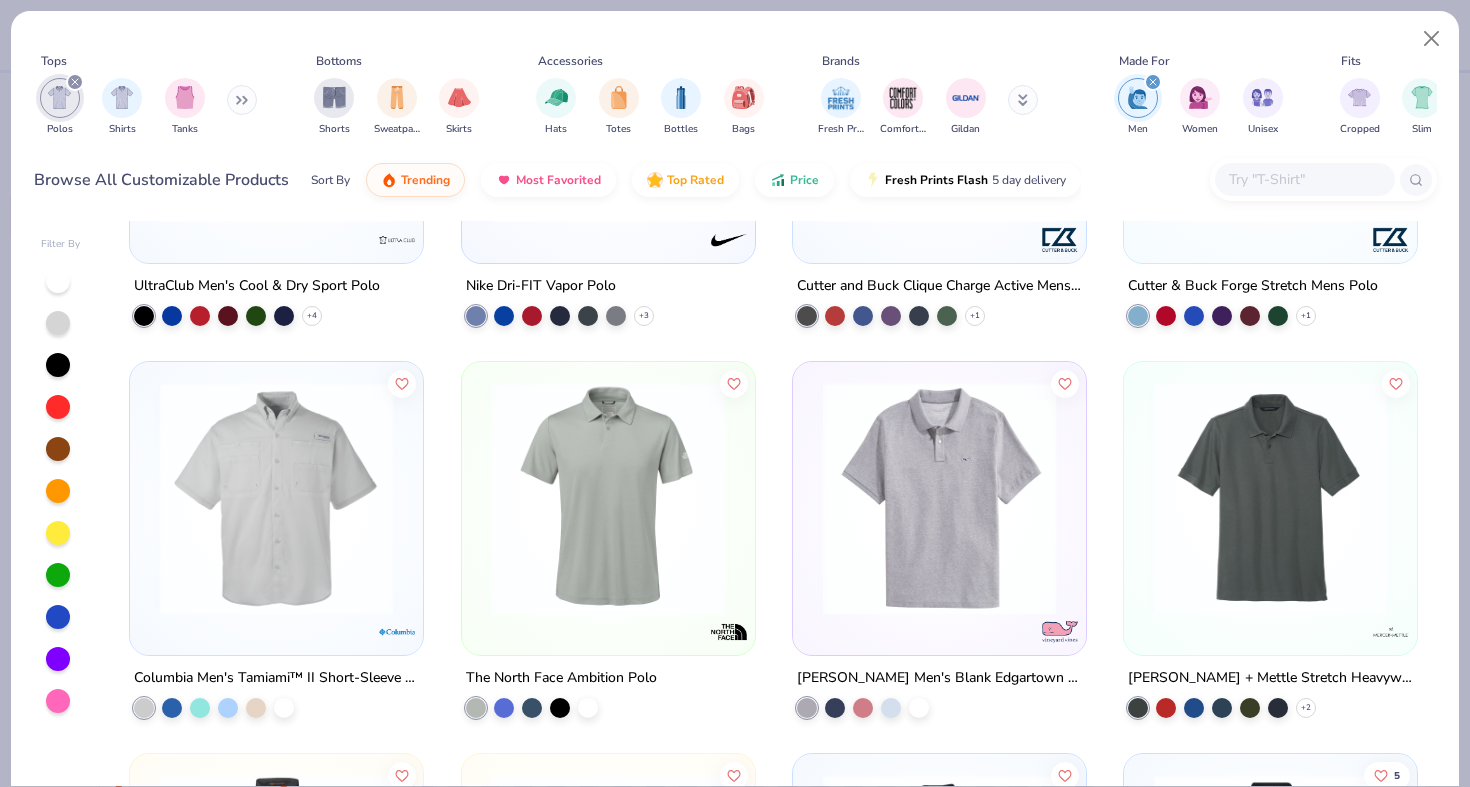 click at bounding box center (608, 498) 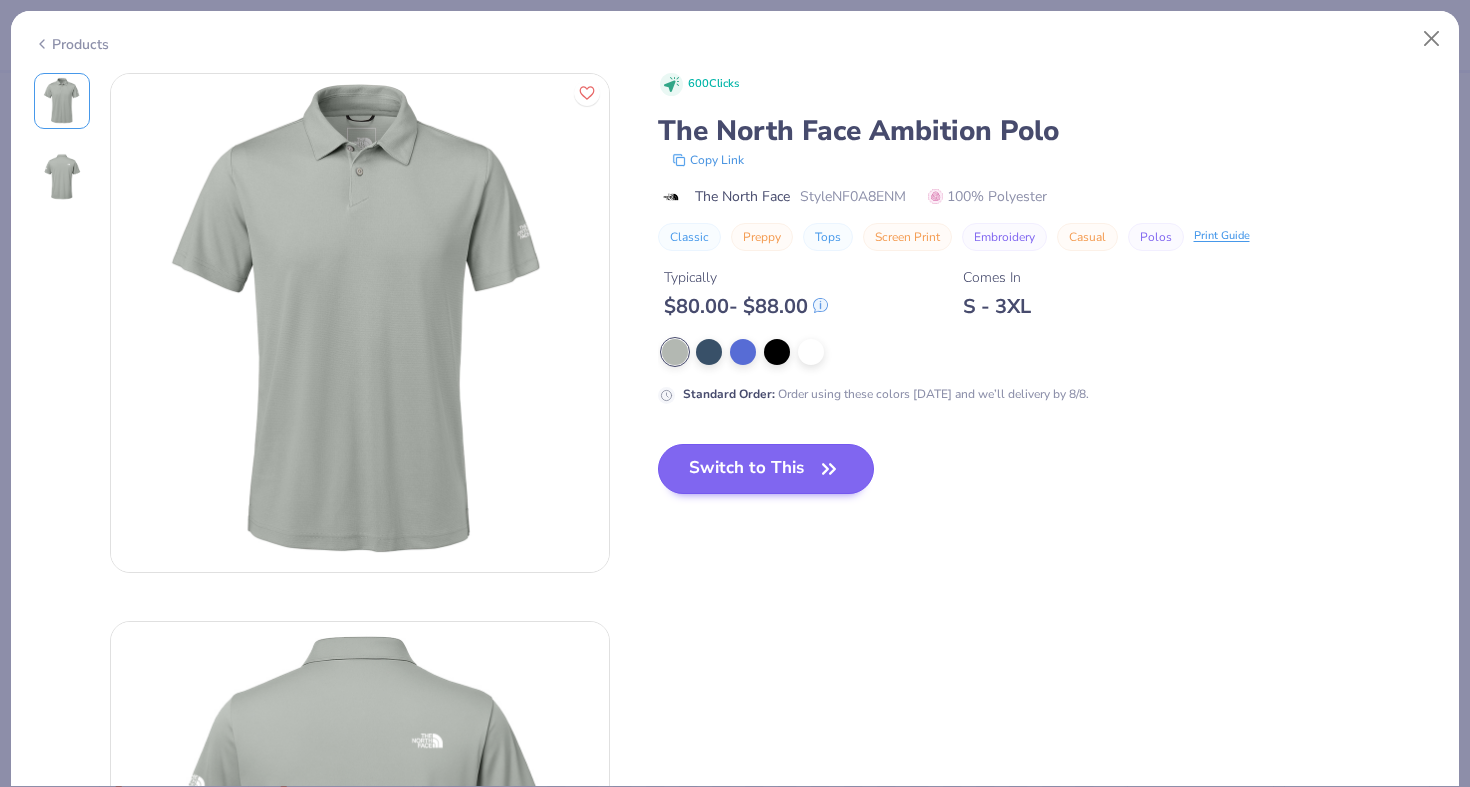 click on "Switch to This" at bounding box center [766, 469] 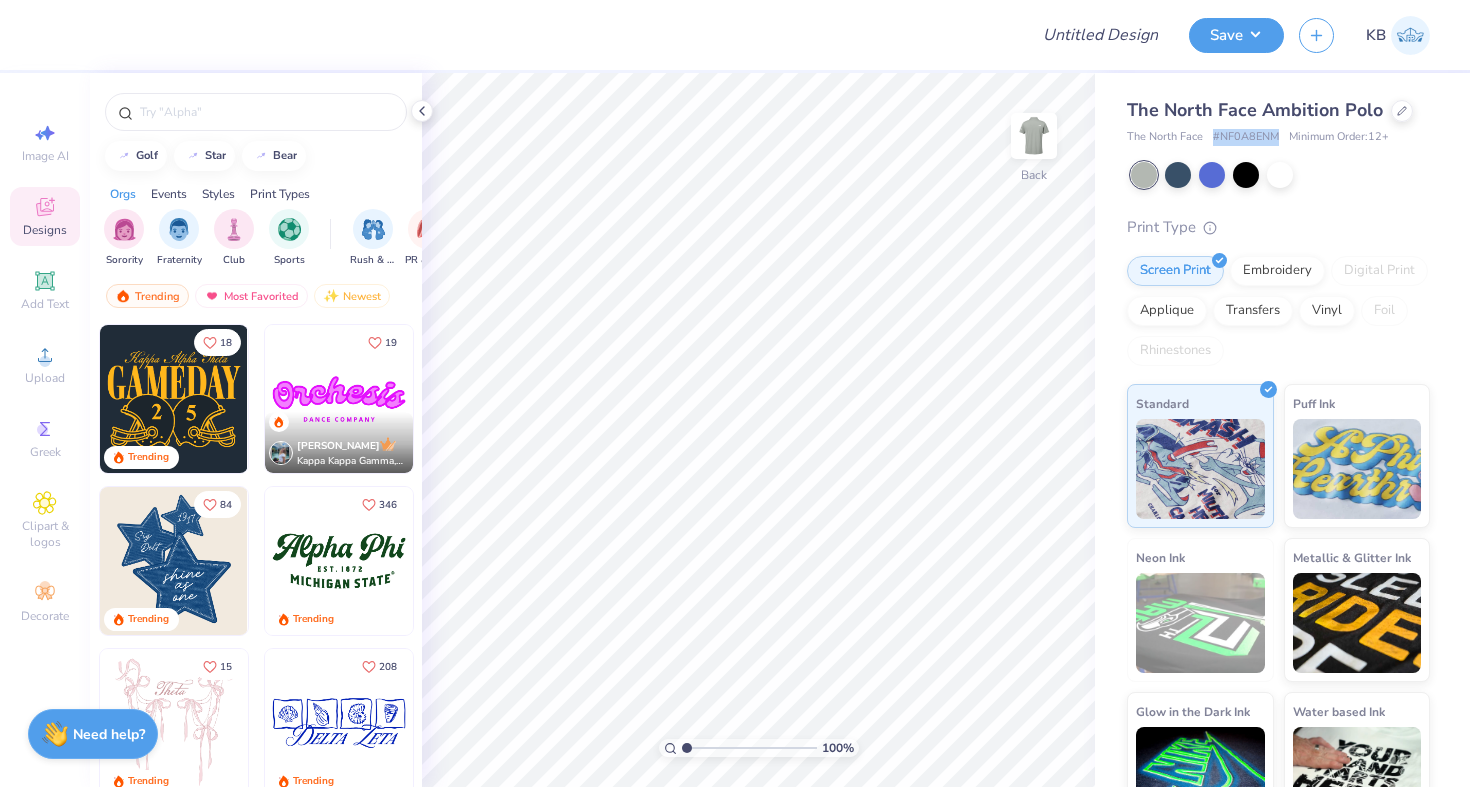 drag, startPoint x: 1211, startPoint y: 137, endPoint x: 1282, endPoint y: 138, distance: 71.00704 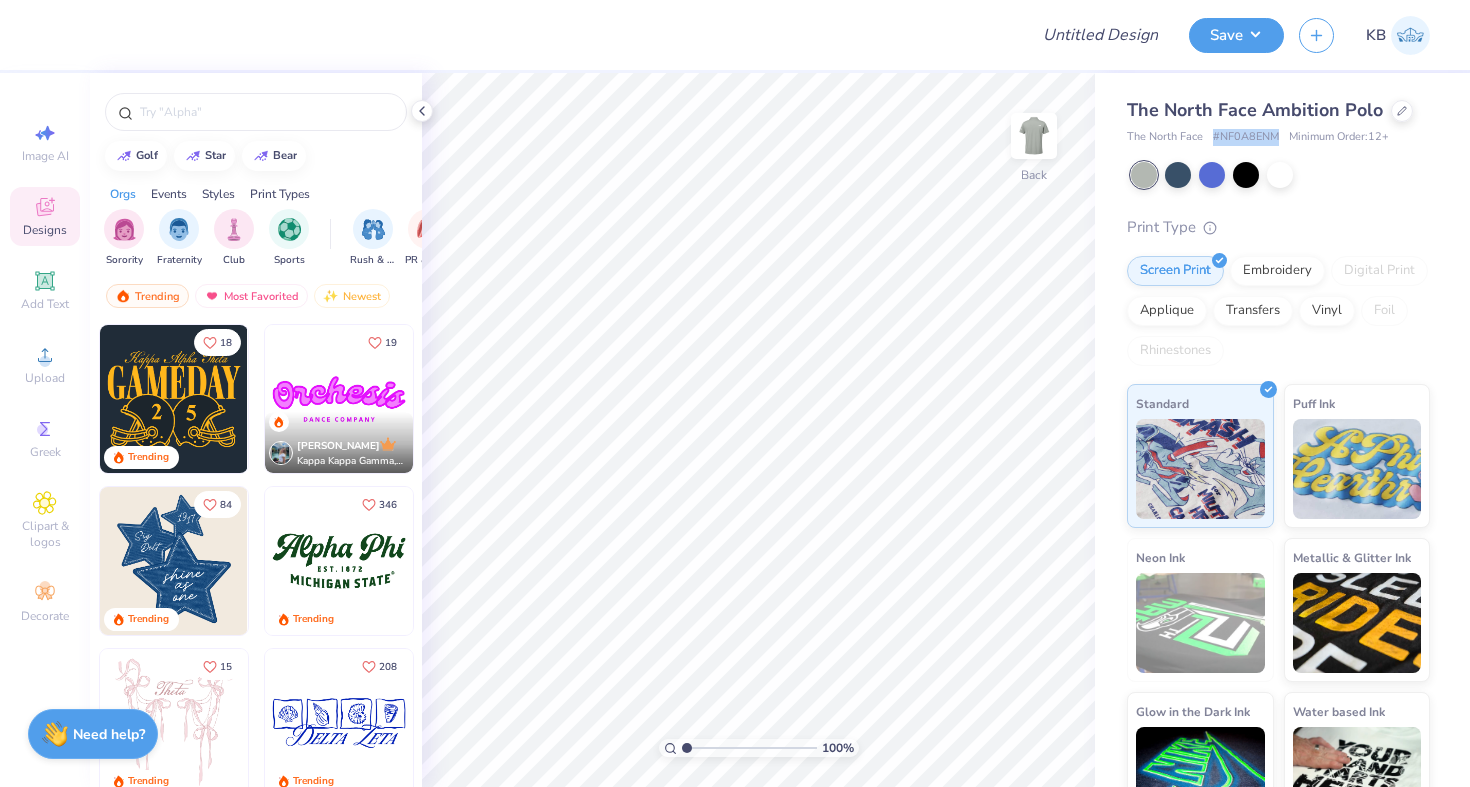 click on "The North Face # NF0A8ENM Minimum Order:  12 +" at bounding box center [1278, 137] 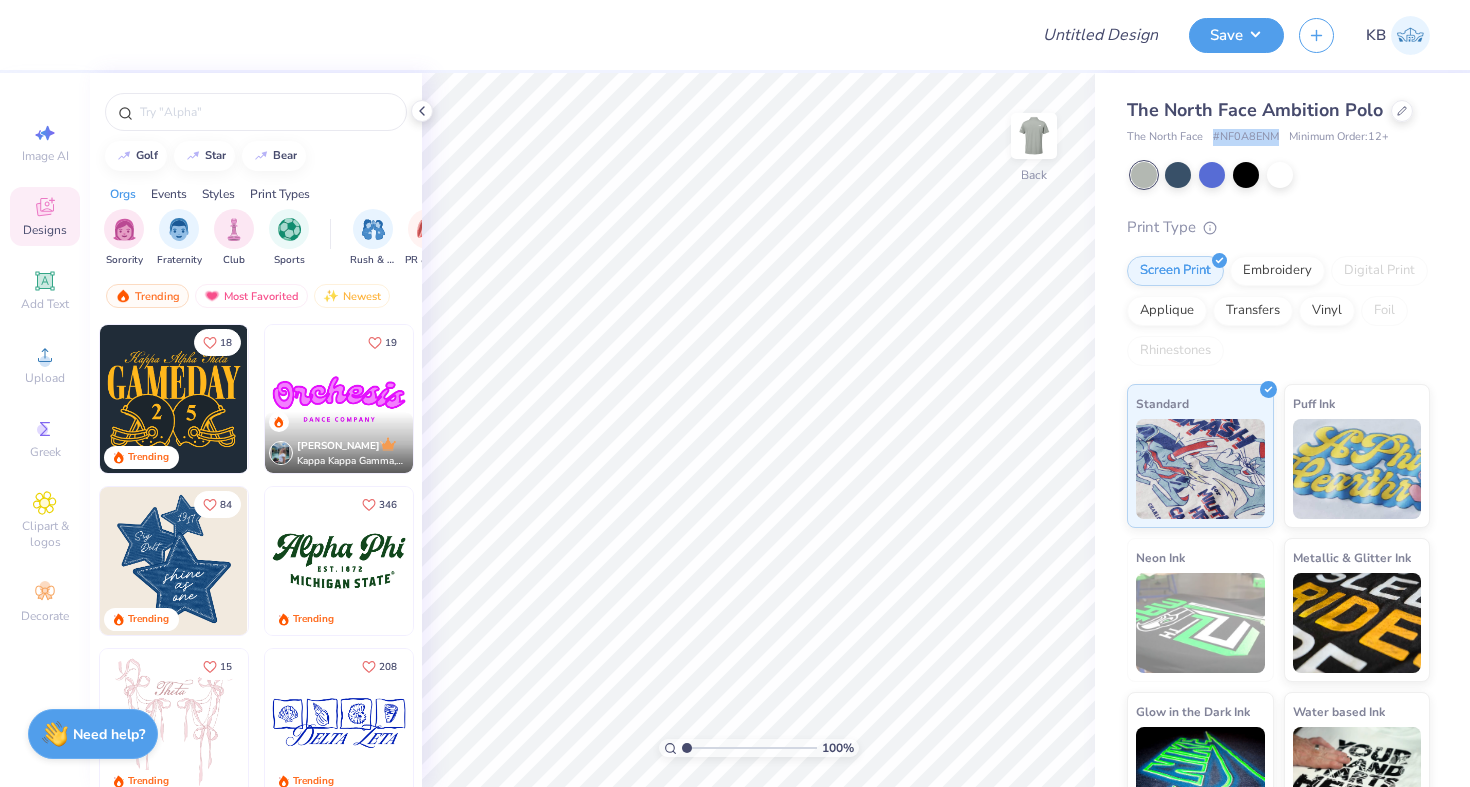 copy on "# NF0A8ENM" 